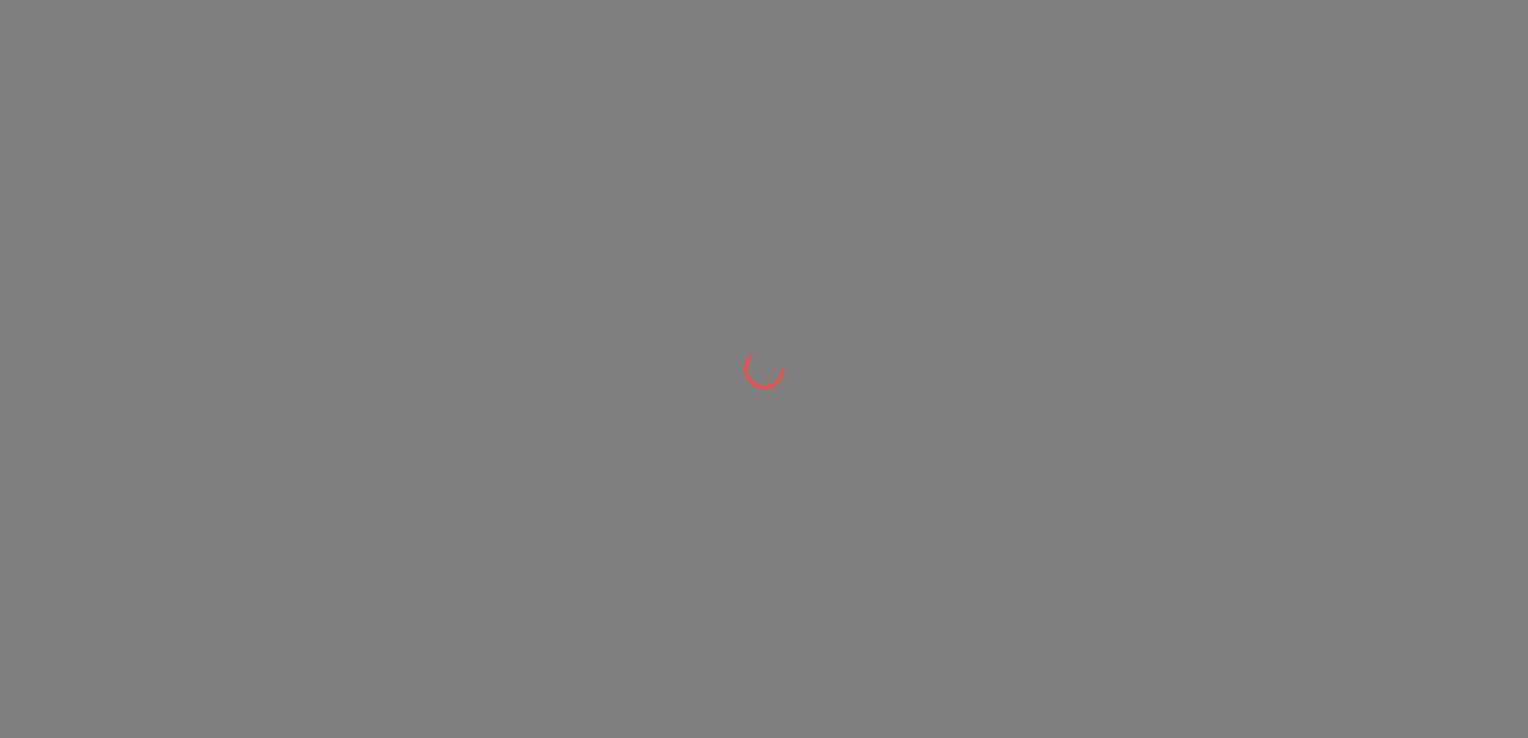 scroll, scrollTop: 0, scrollLeft: 0, axis: both 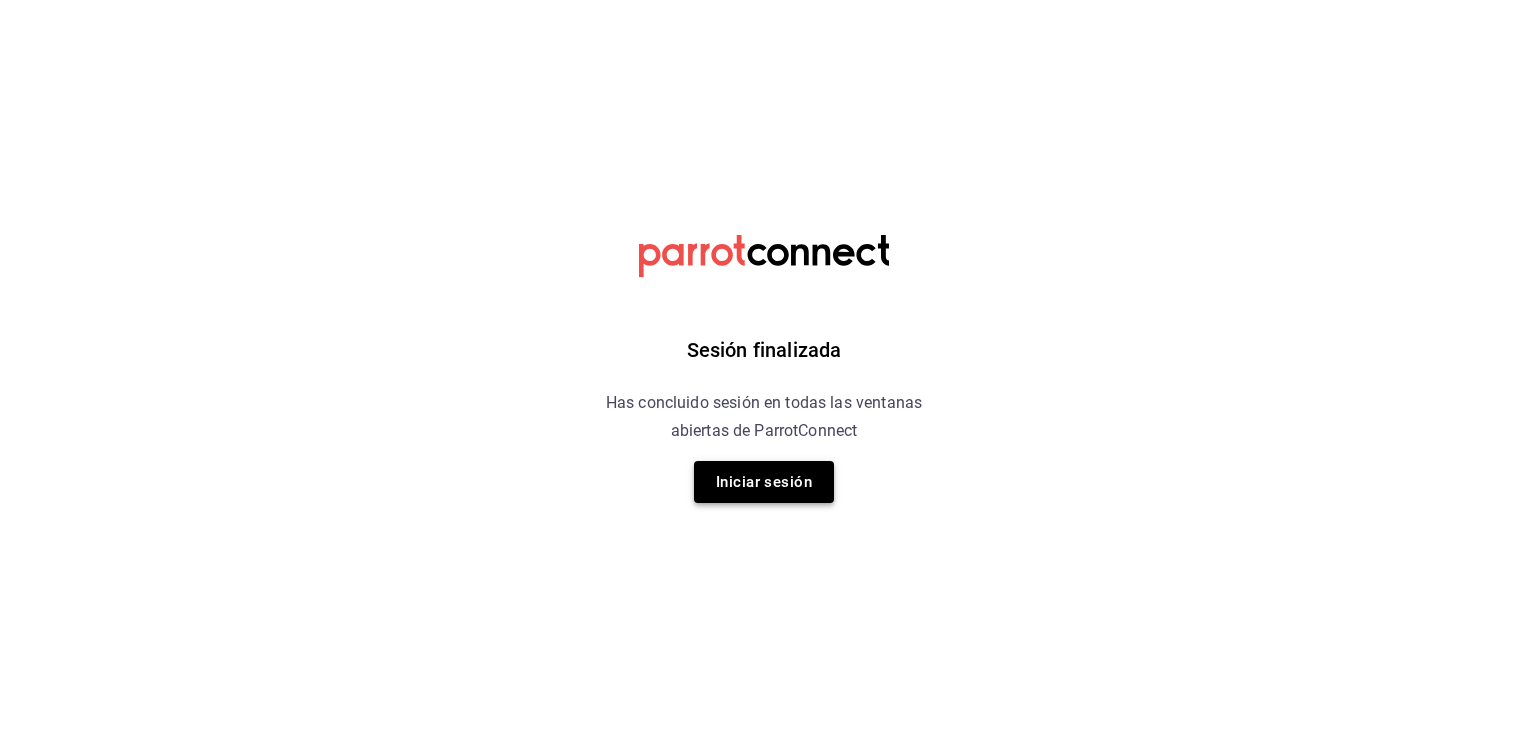 click on "Iniciar sesión" at bounding box center [764, 482] 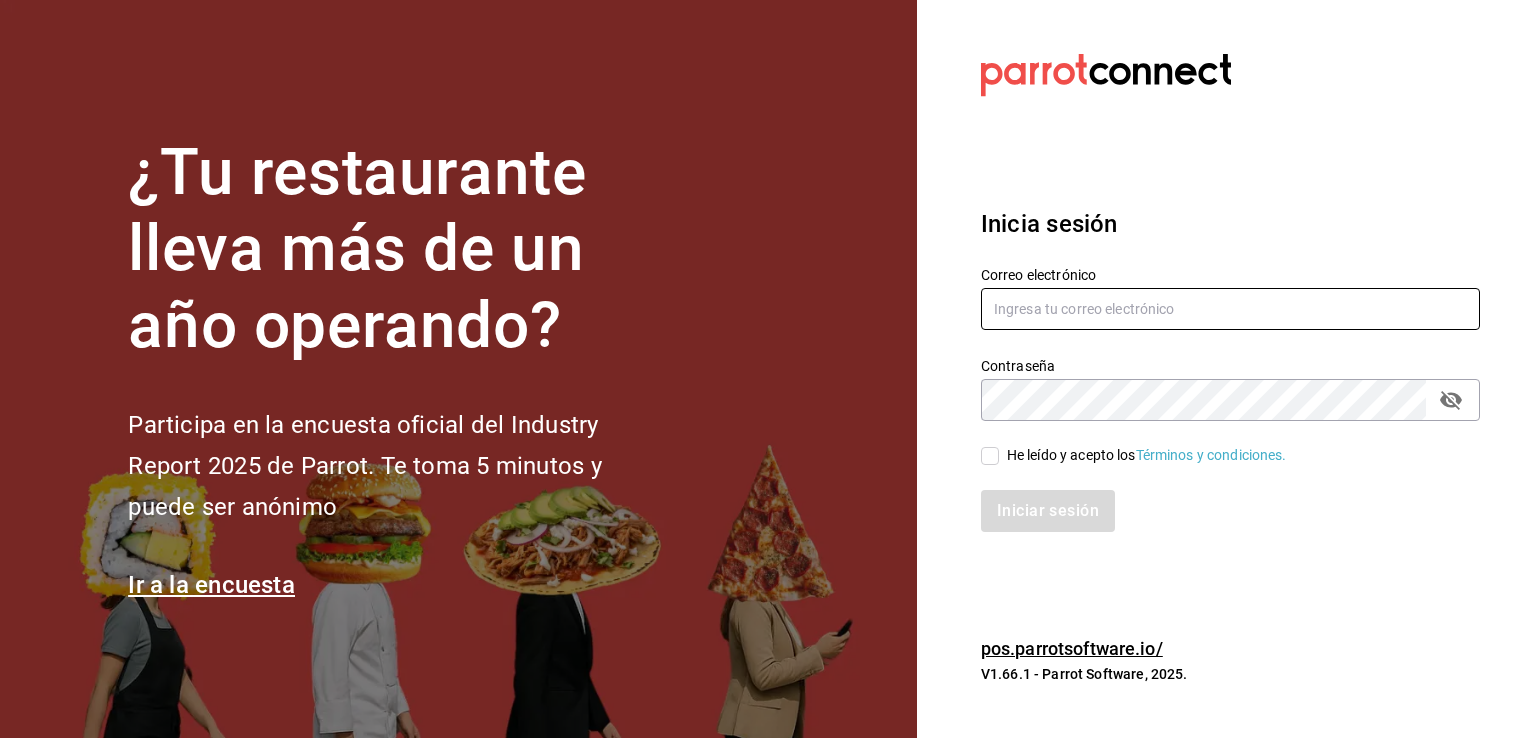 click at bounding box center [1230, 309] 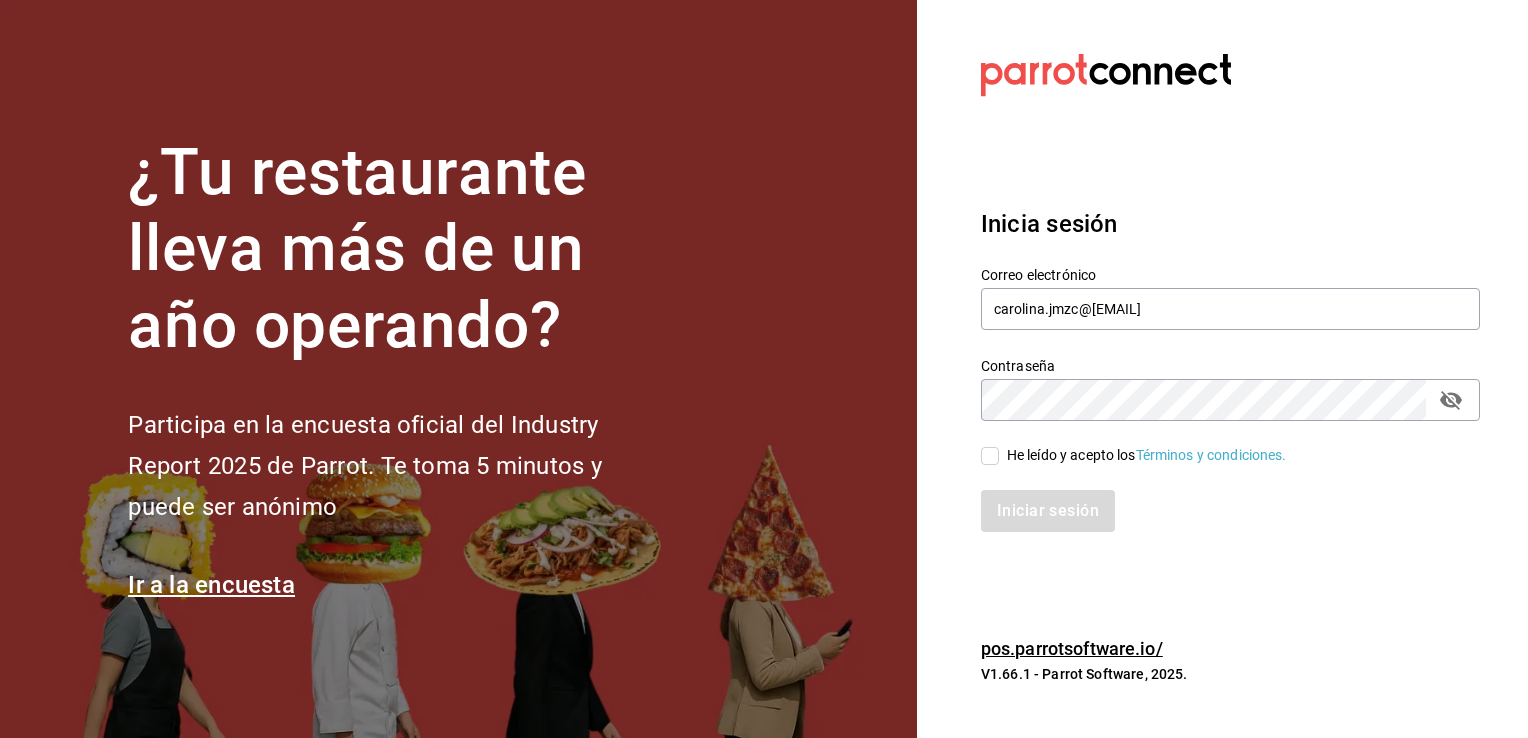 click on "He leído y acepto los  Términos y condiciones." at bounding box center (990, 456) 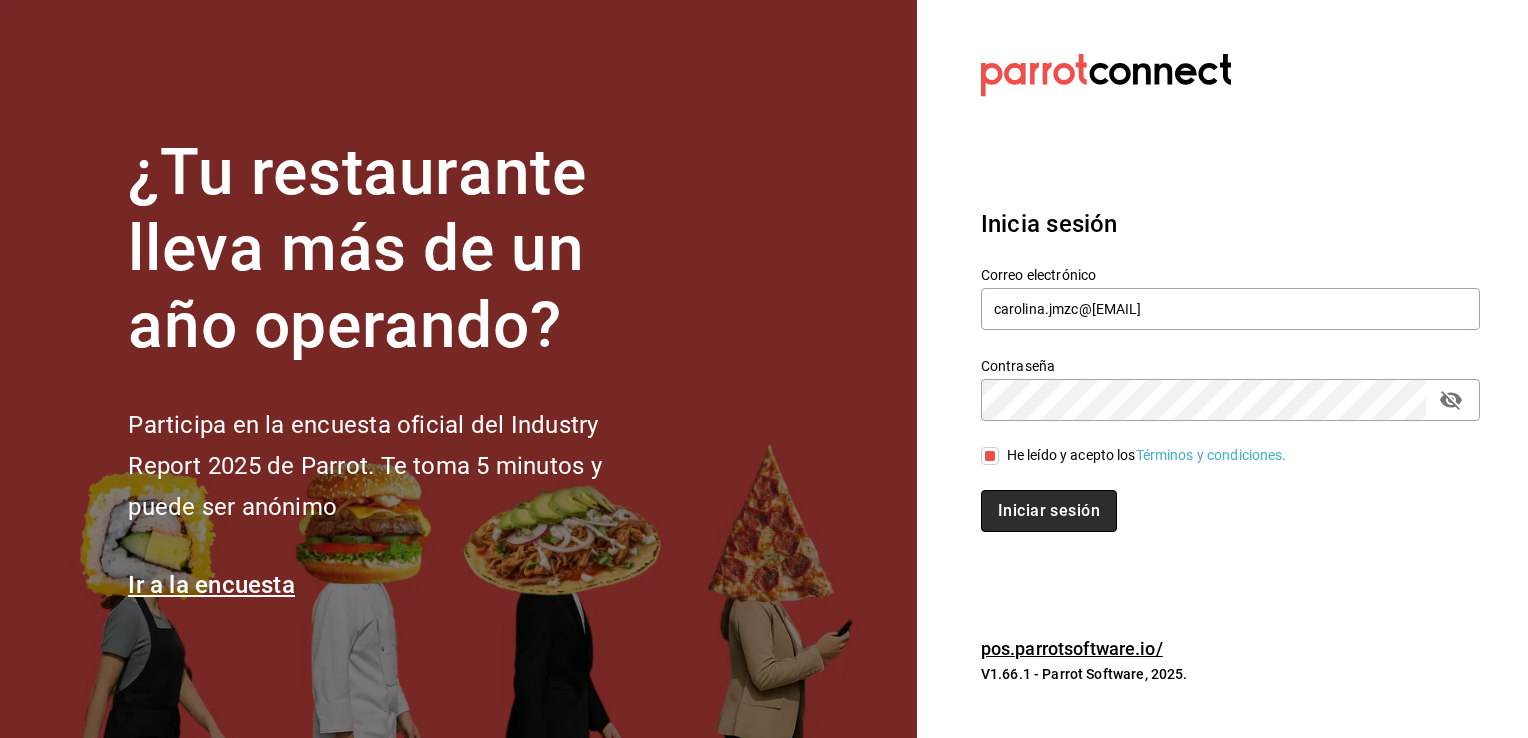click on "Iniciar sesión" at bounding box center (1049, 511) 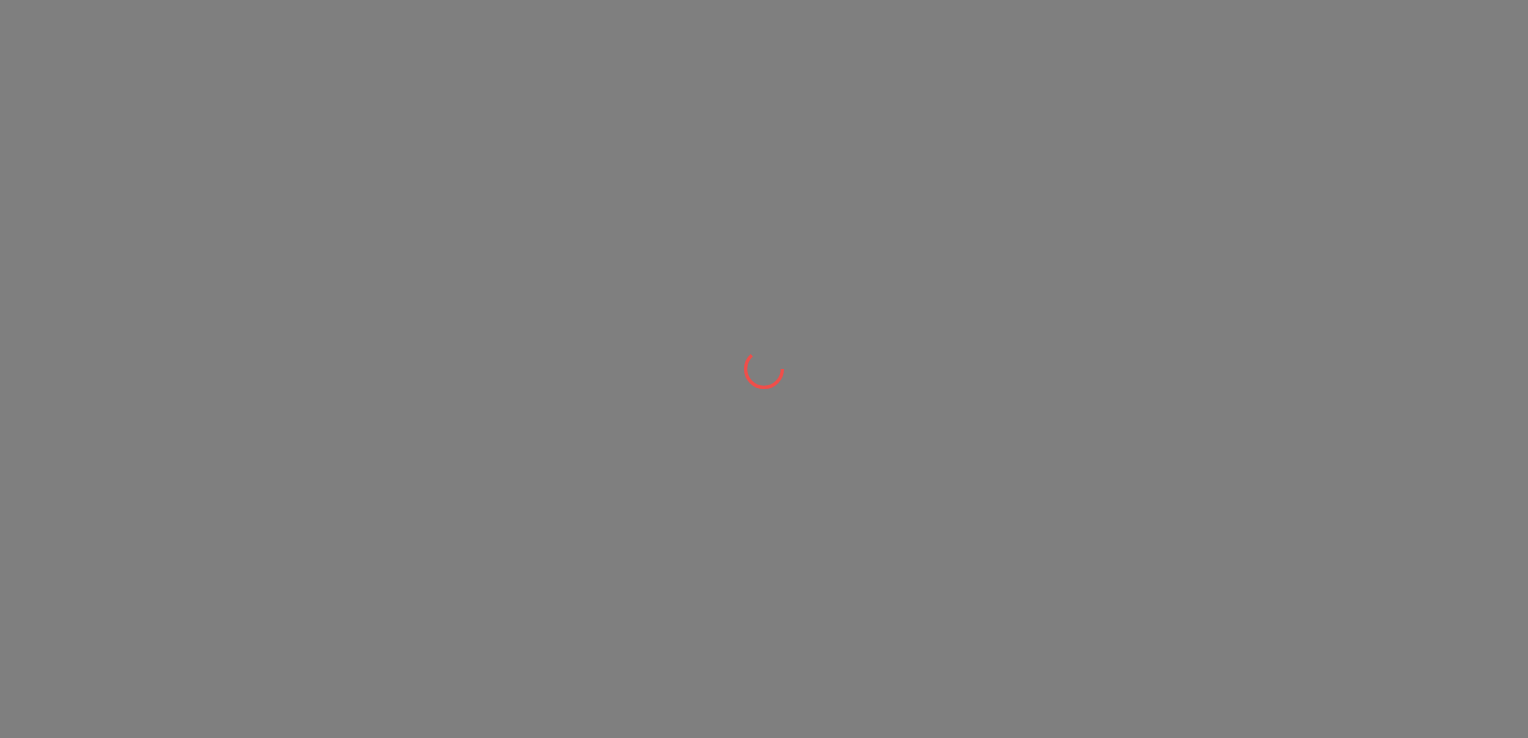 scroll, scrollTop: 0, scrollLeft: 0, axis: both 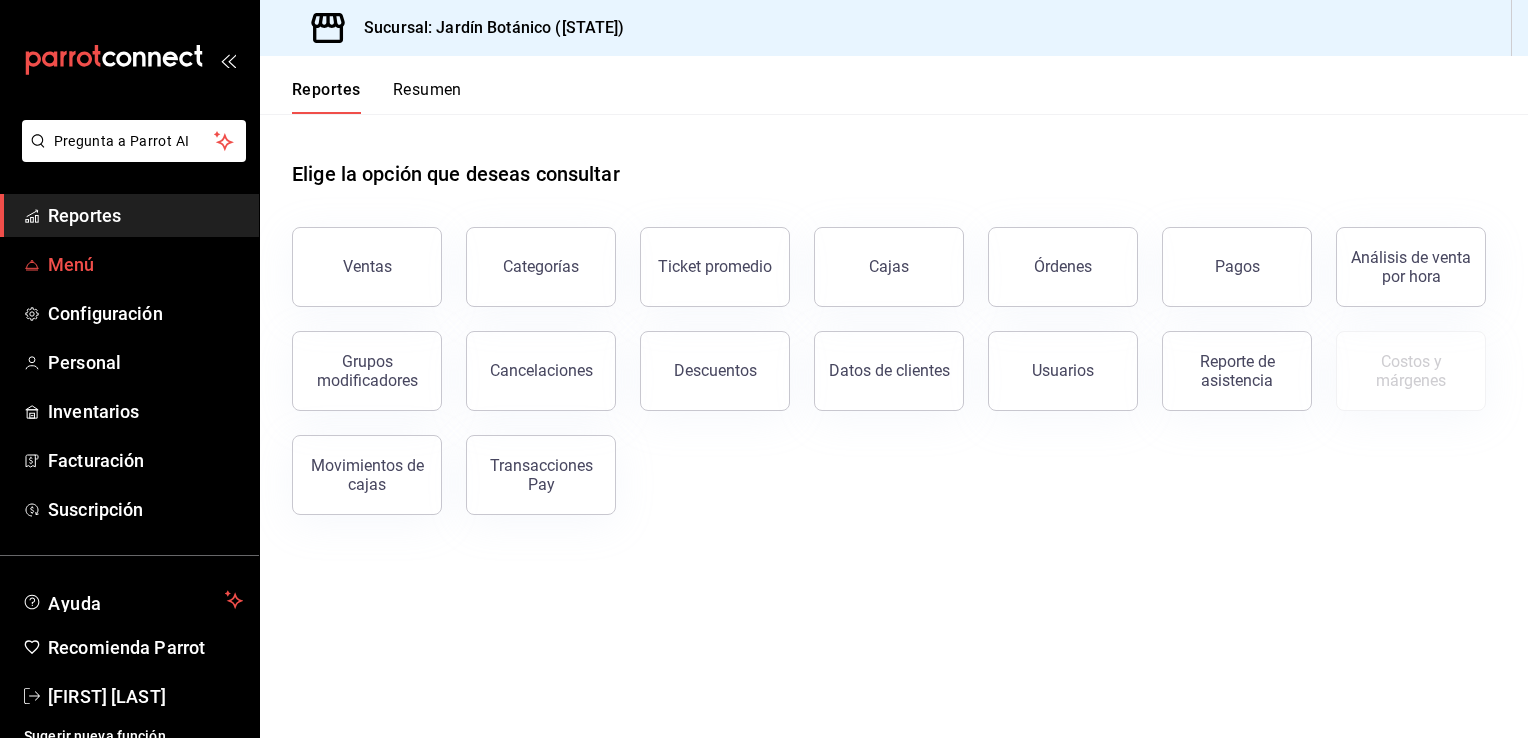 click on "Menú" at bounding box center (145, 264) 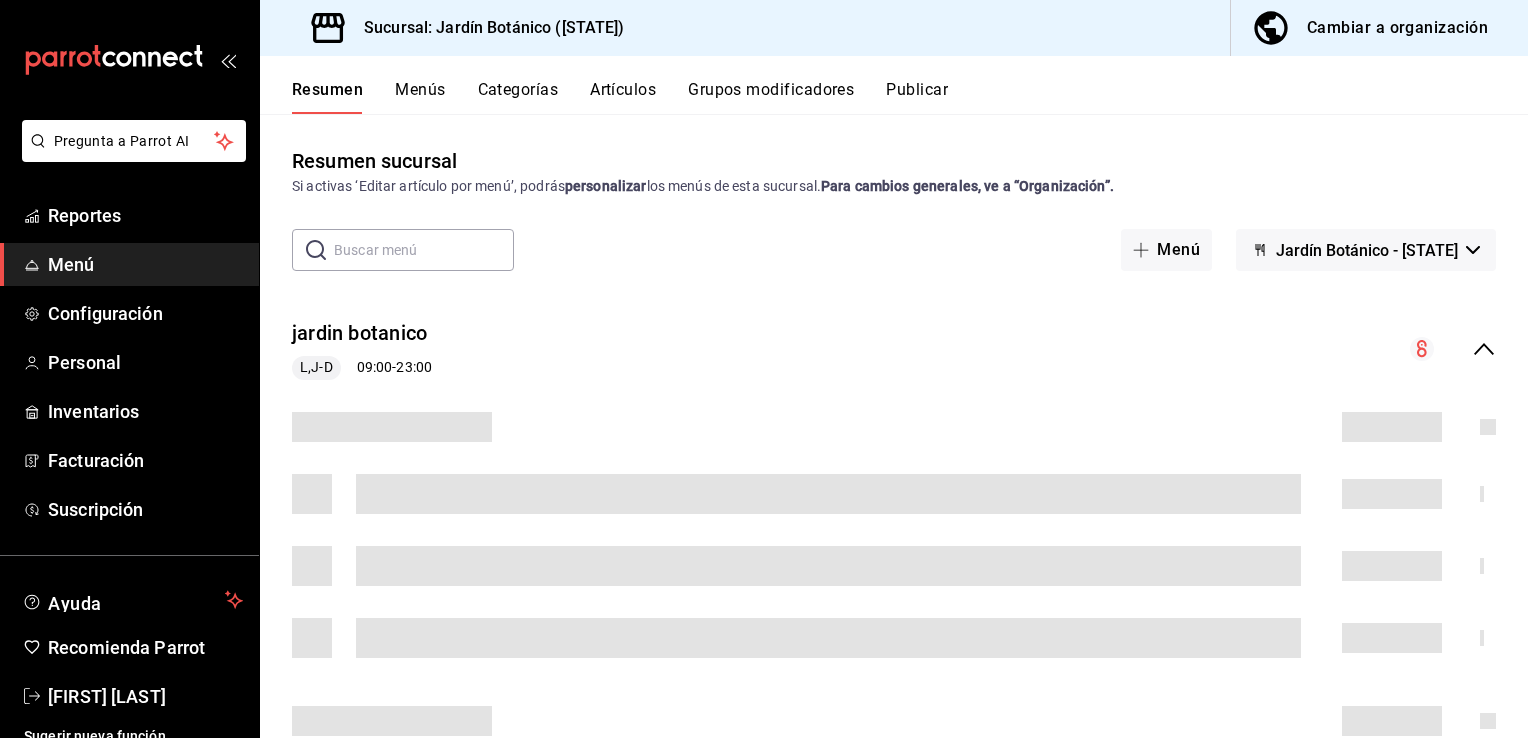 click on "Cambiar a organización" at bounding box center [1397, 28] 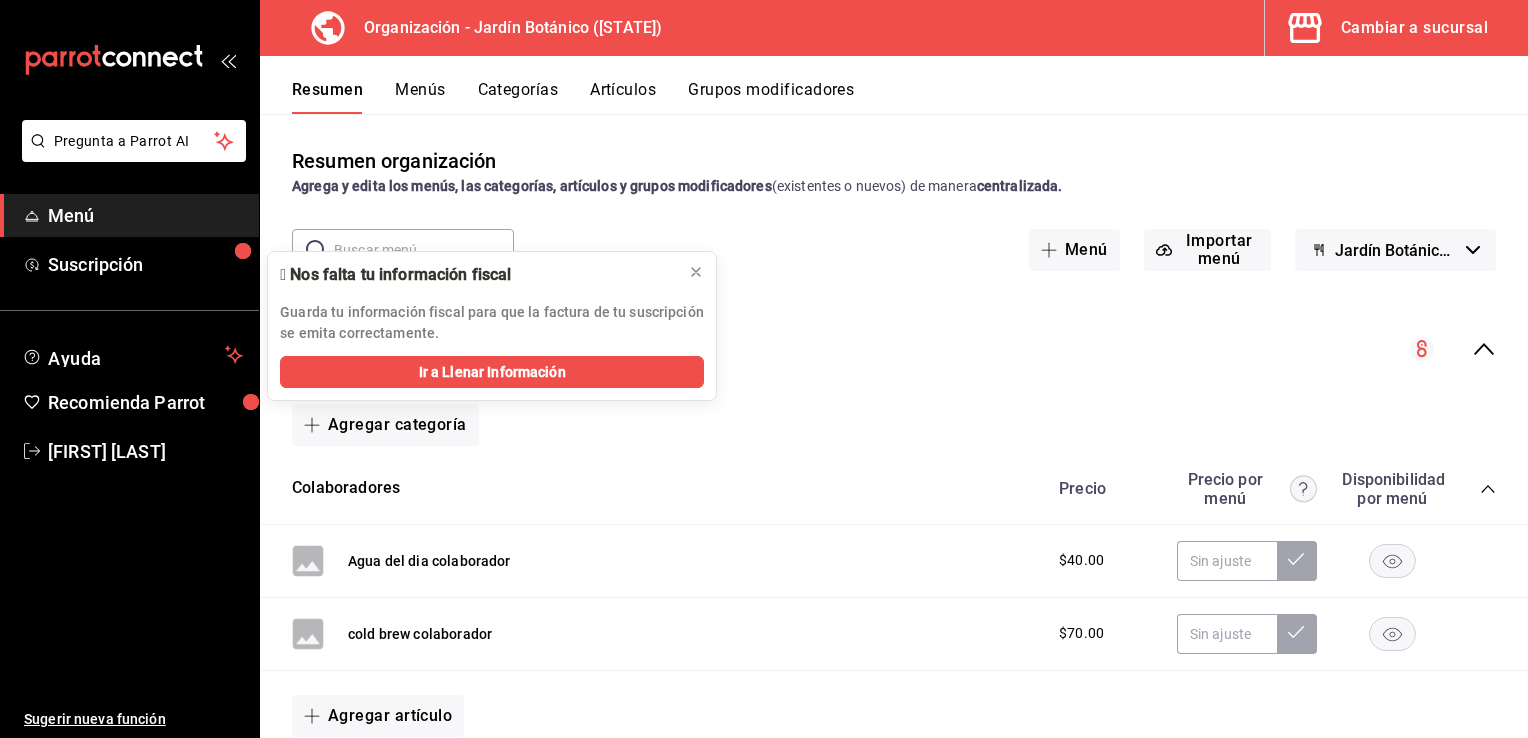click on "Artículos" at bounding box center [623, 97] 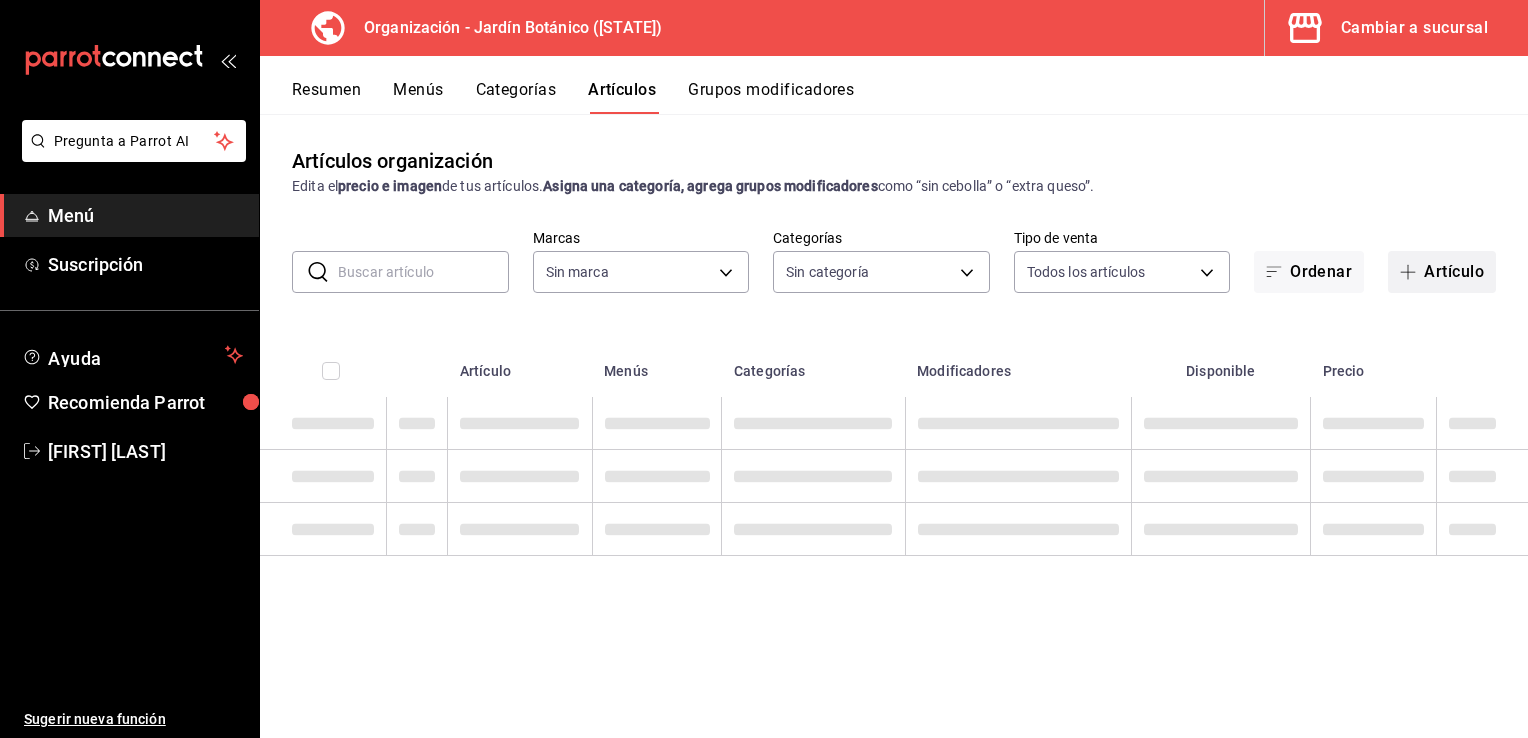 type on "6d1b2986-5c25-4092-89b6-089a59526a2d" 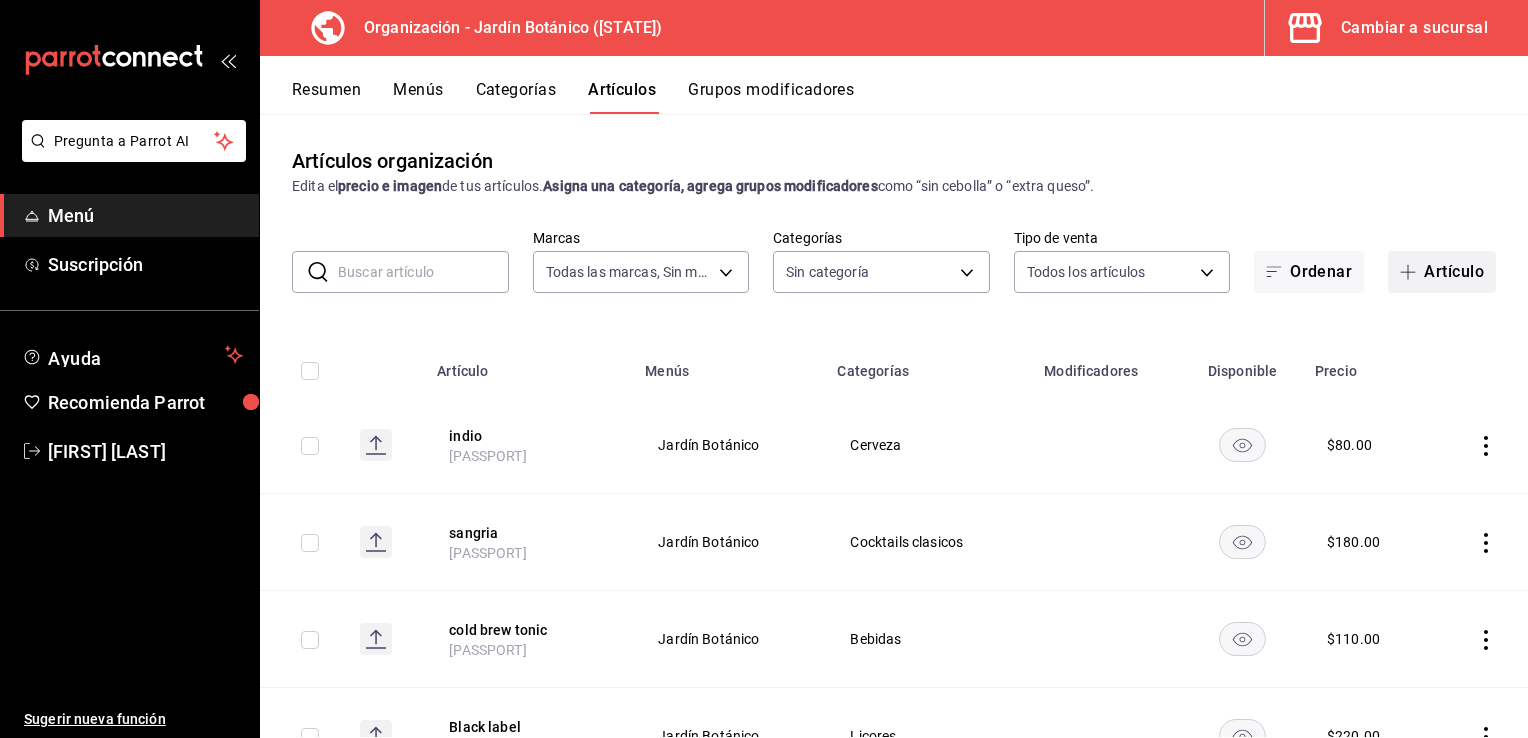 click on "Artículo" at bounding box center [1442, 272] 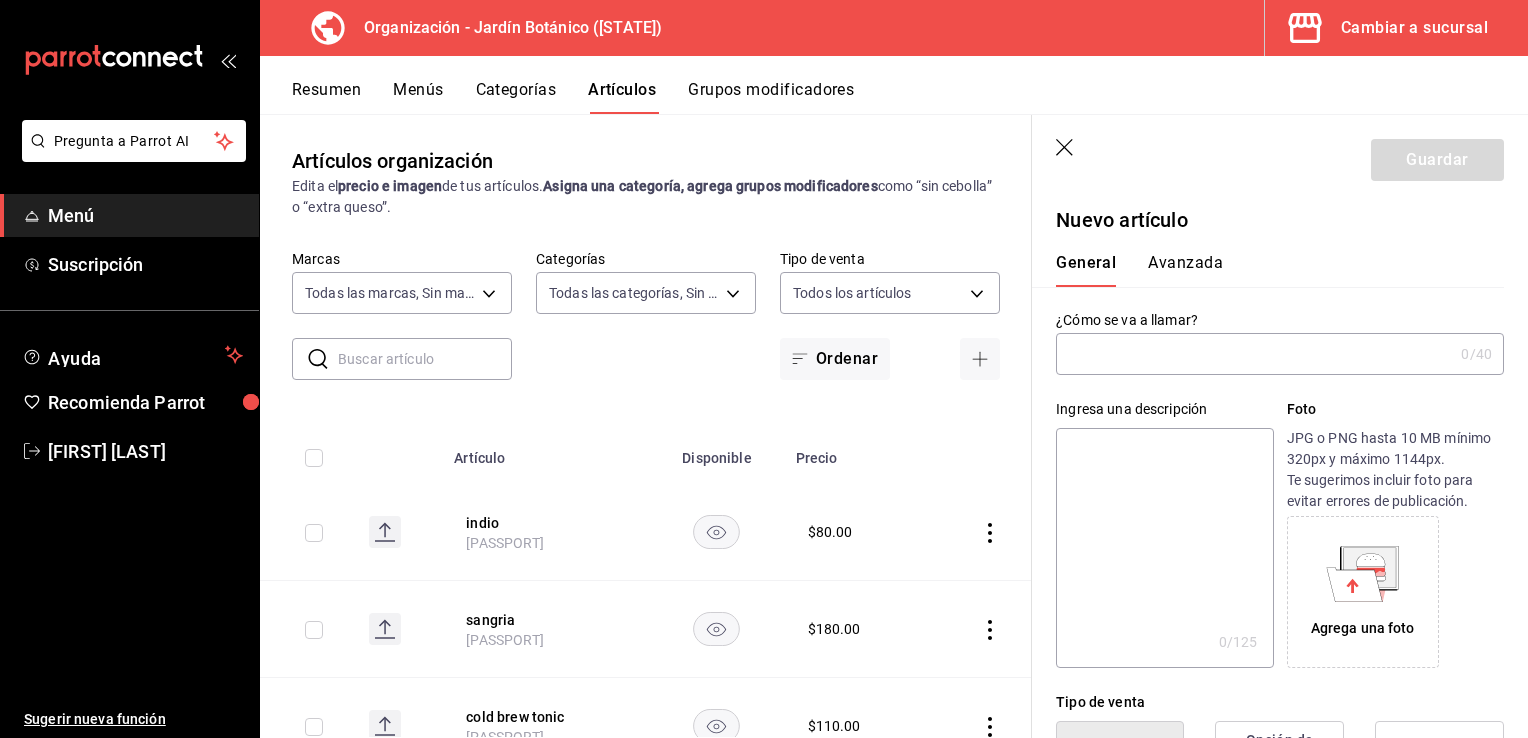 type on "[PASSPORT]" 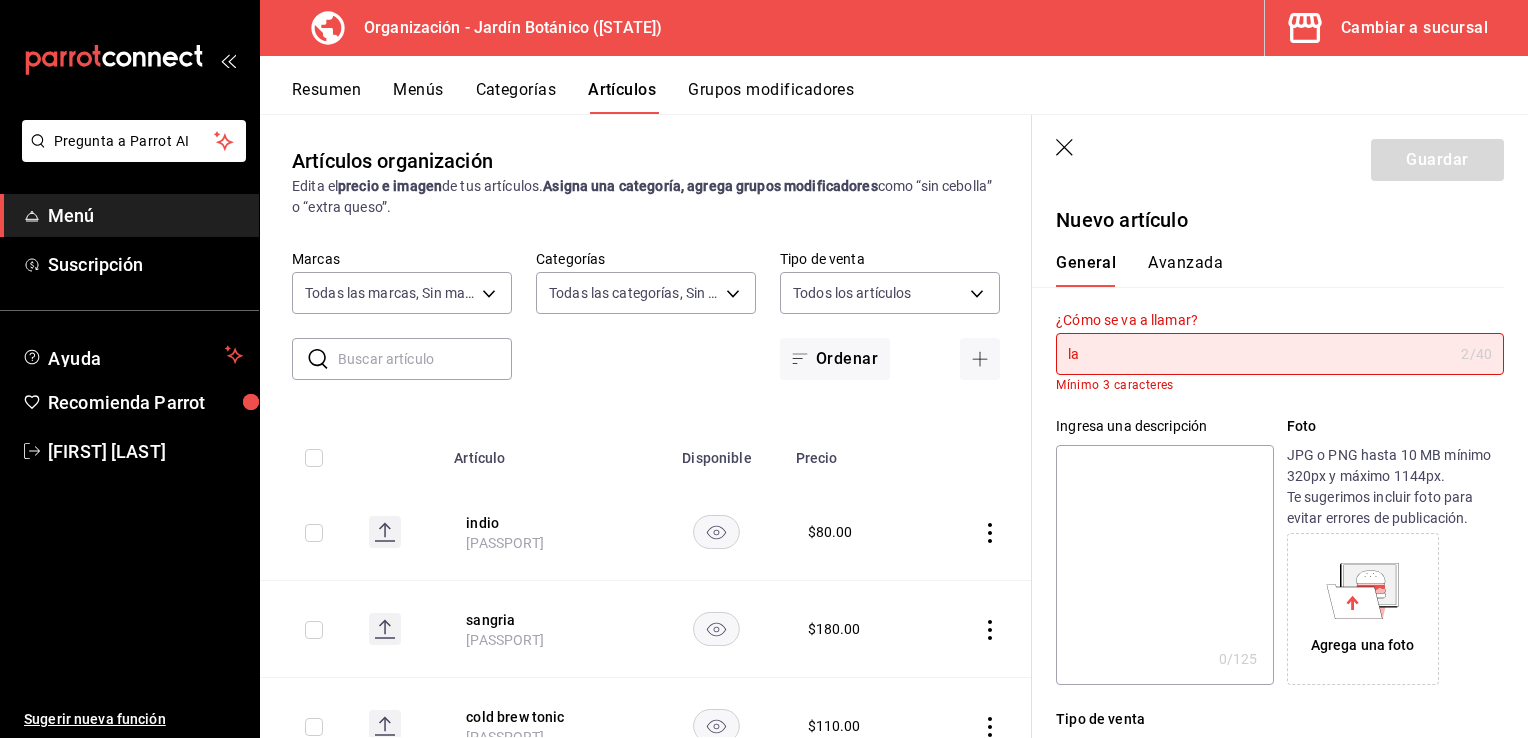 type on "l" 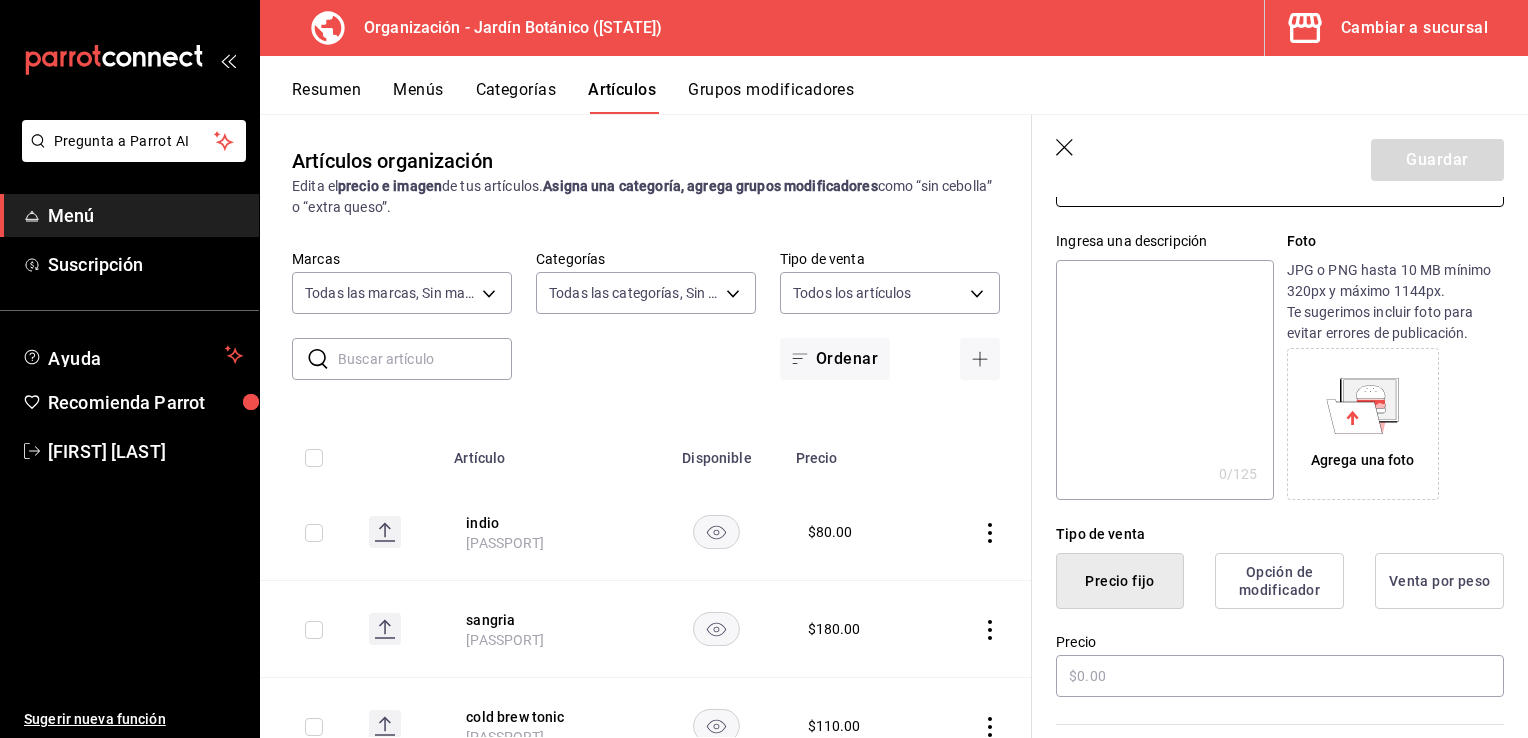 scroll, scrollTop: 200, scrollLeft: 0, axis: vertical 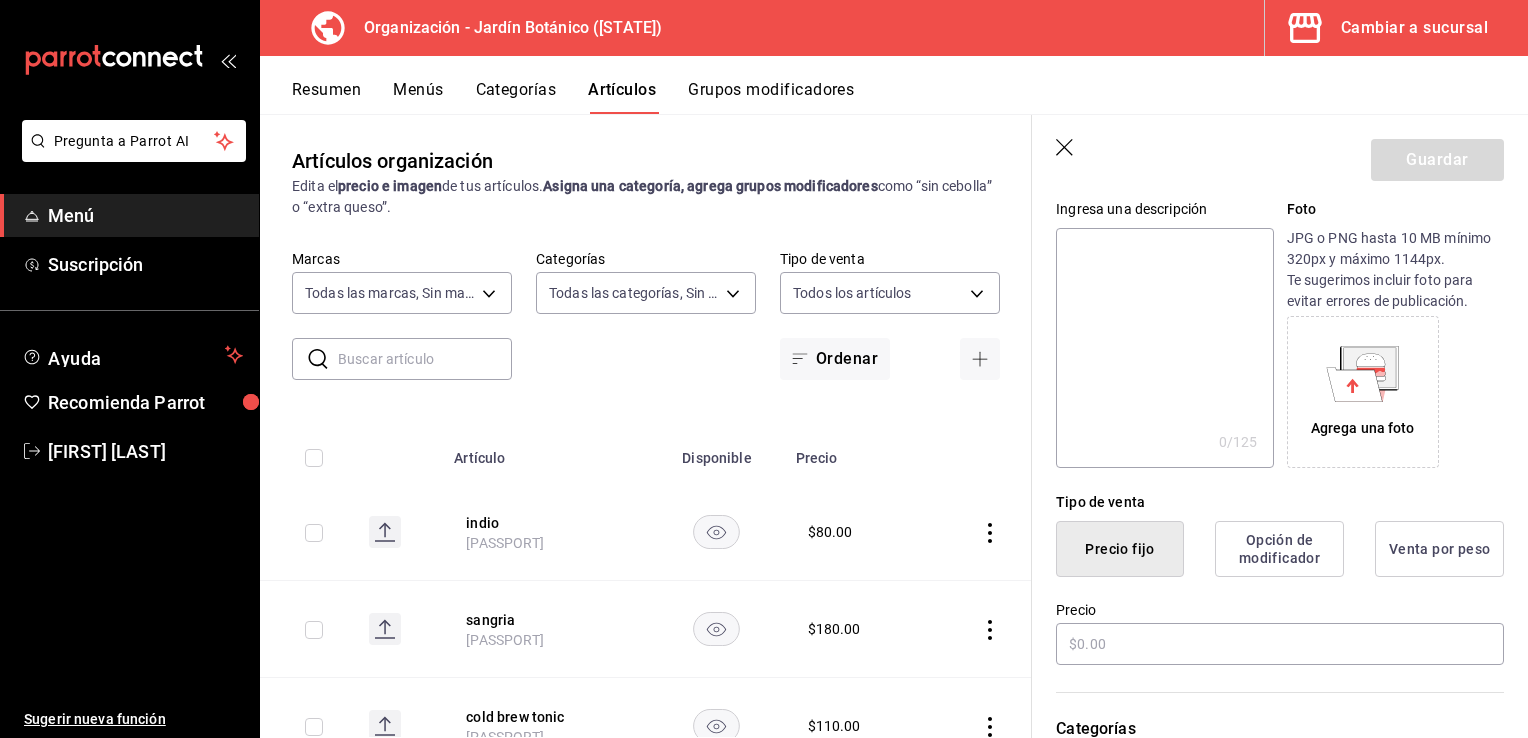 type on "Latte" 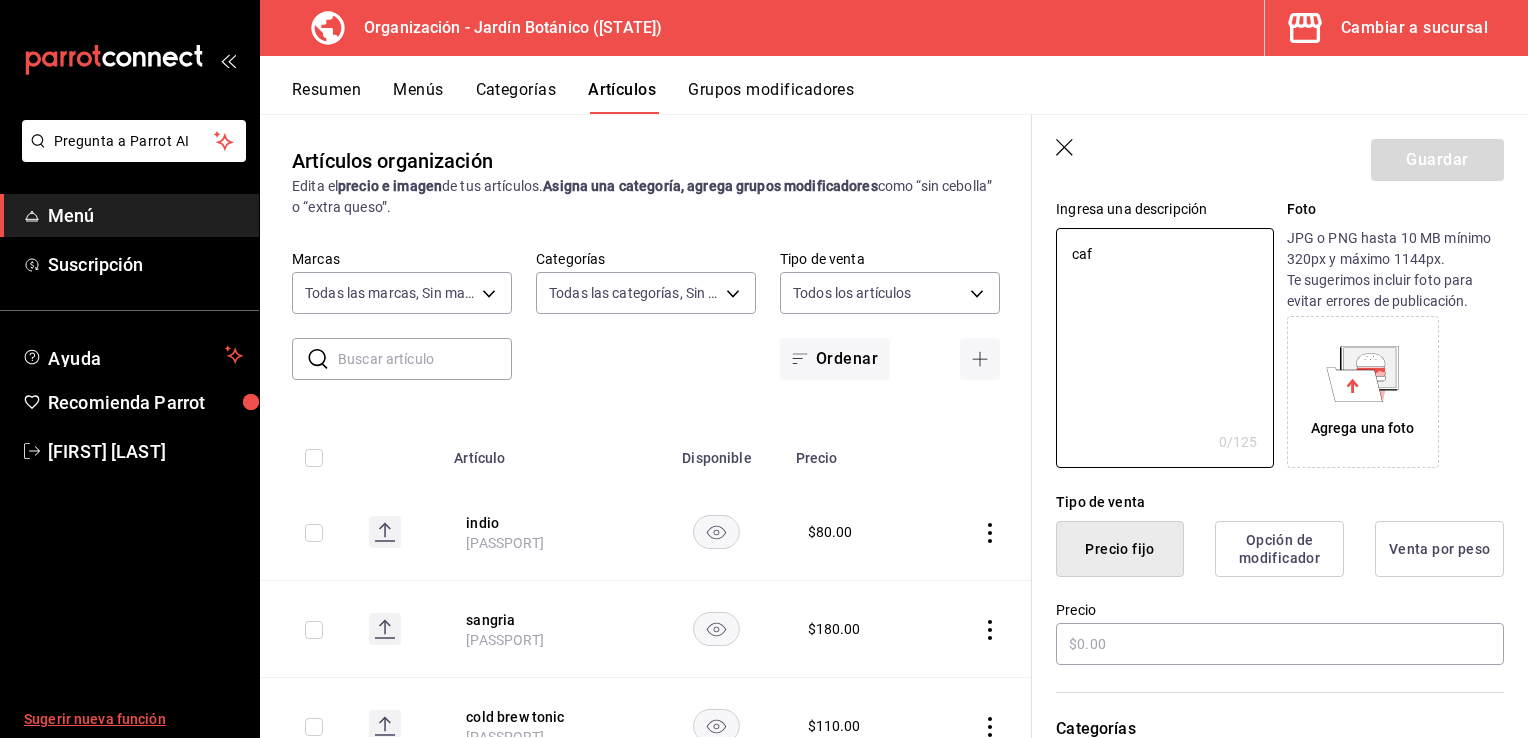 type on "cafe" 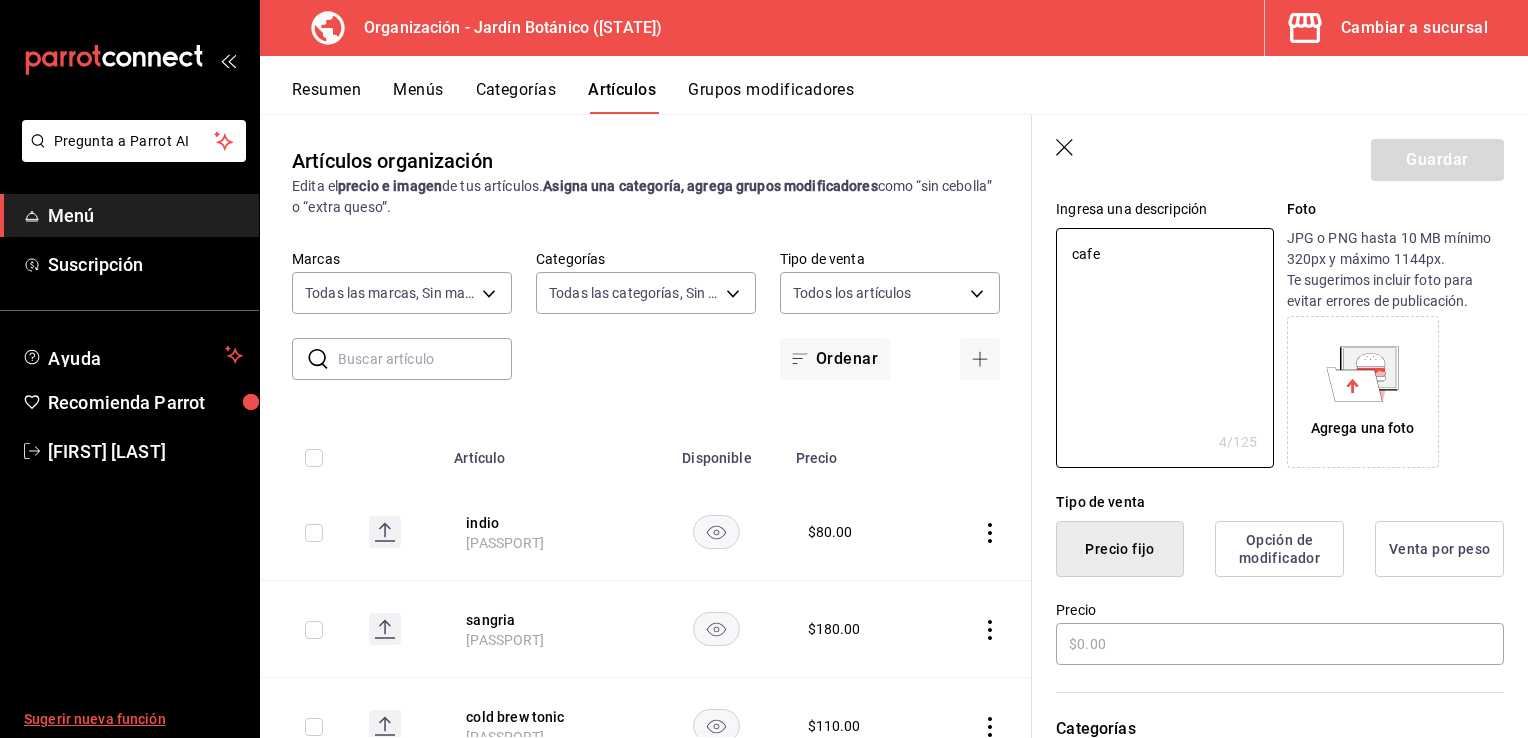type on "x" 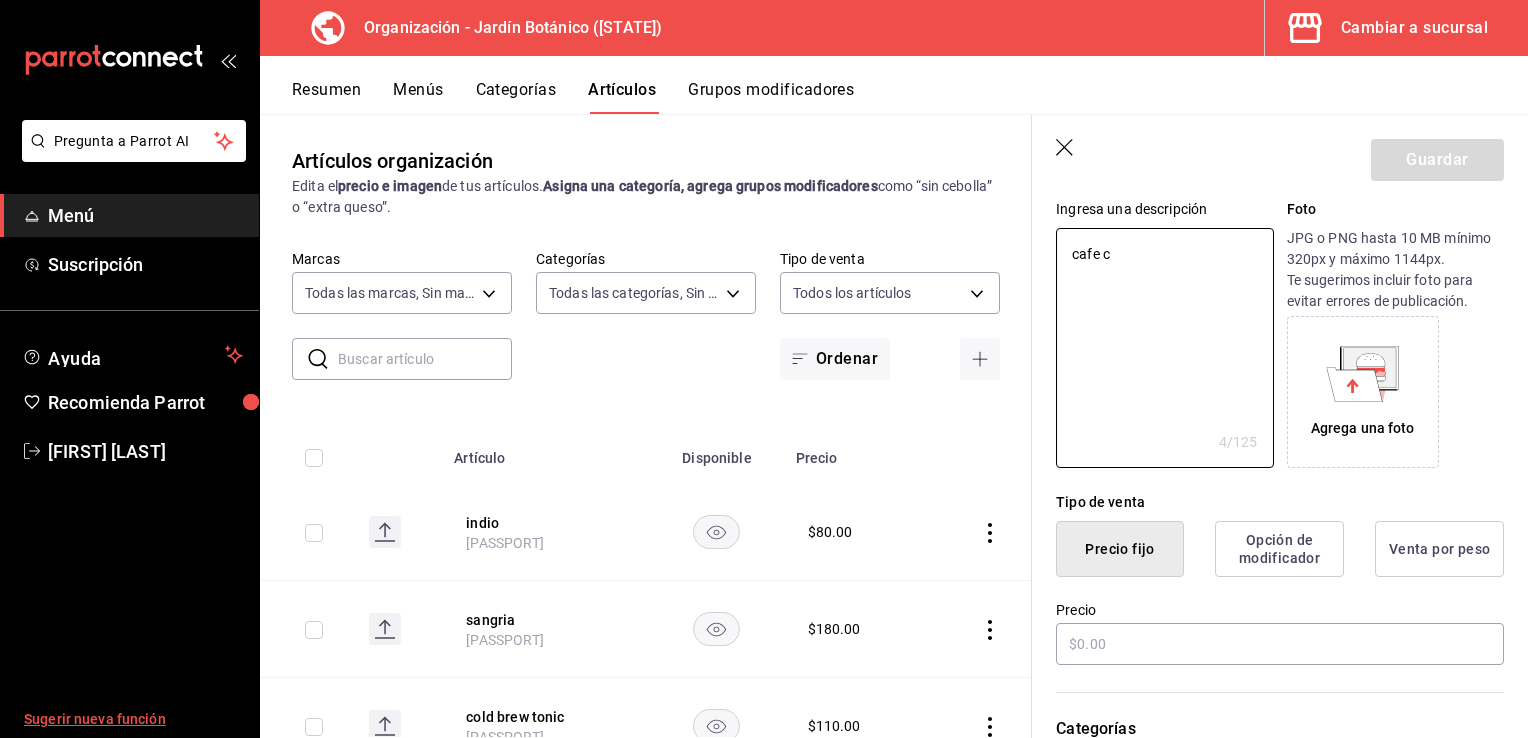 type on "x" 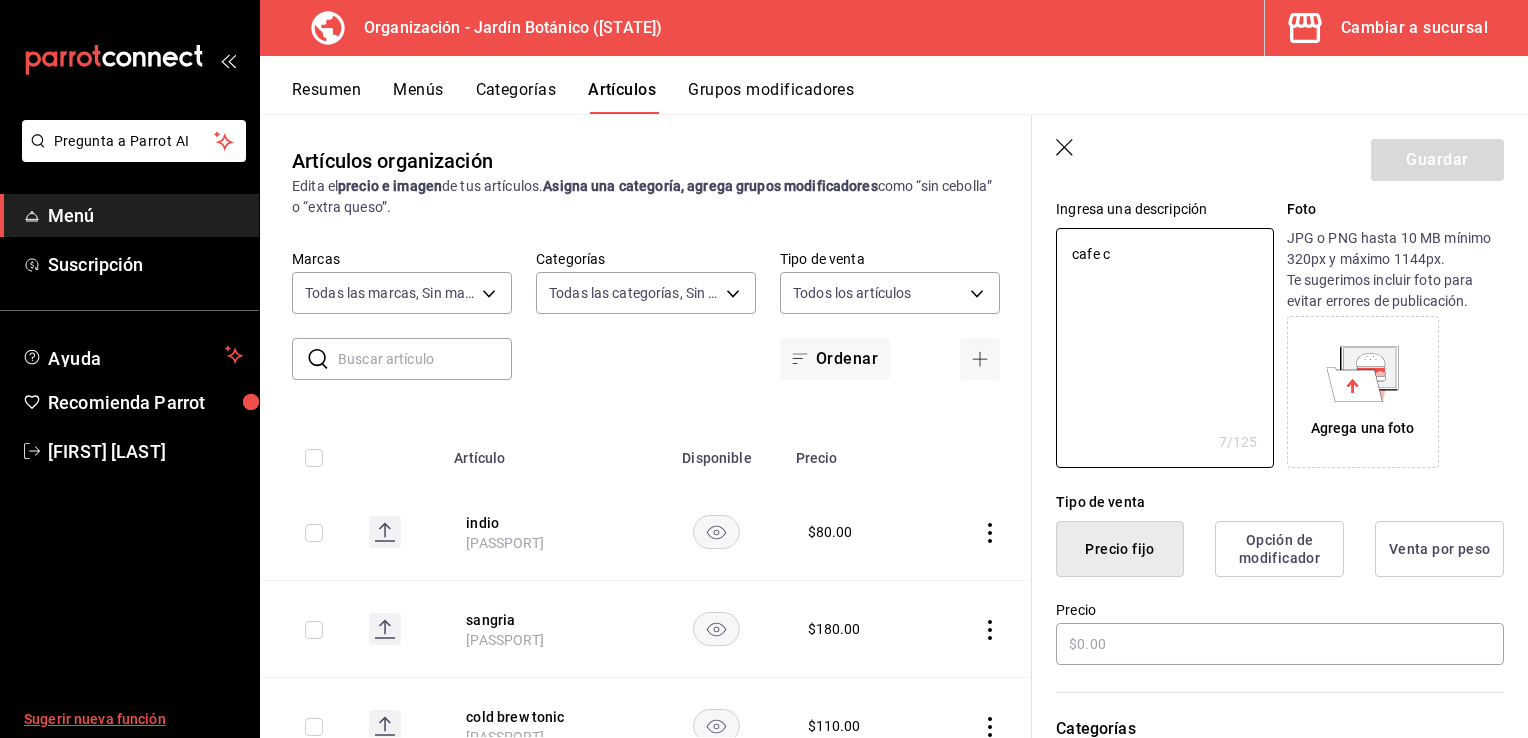type on "cafe co" 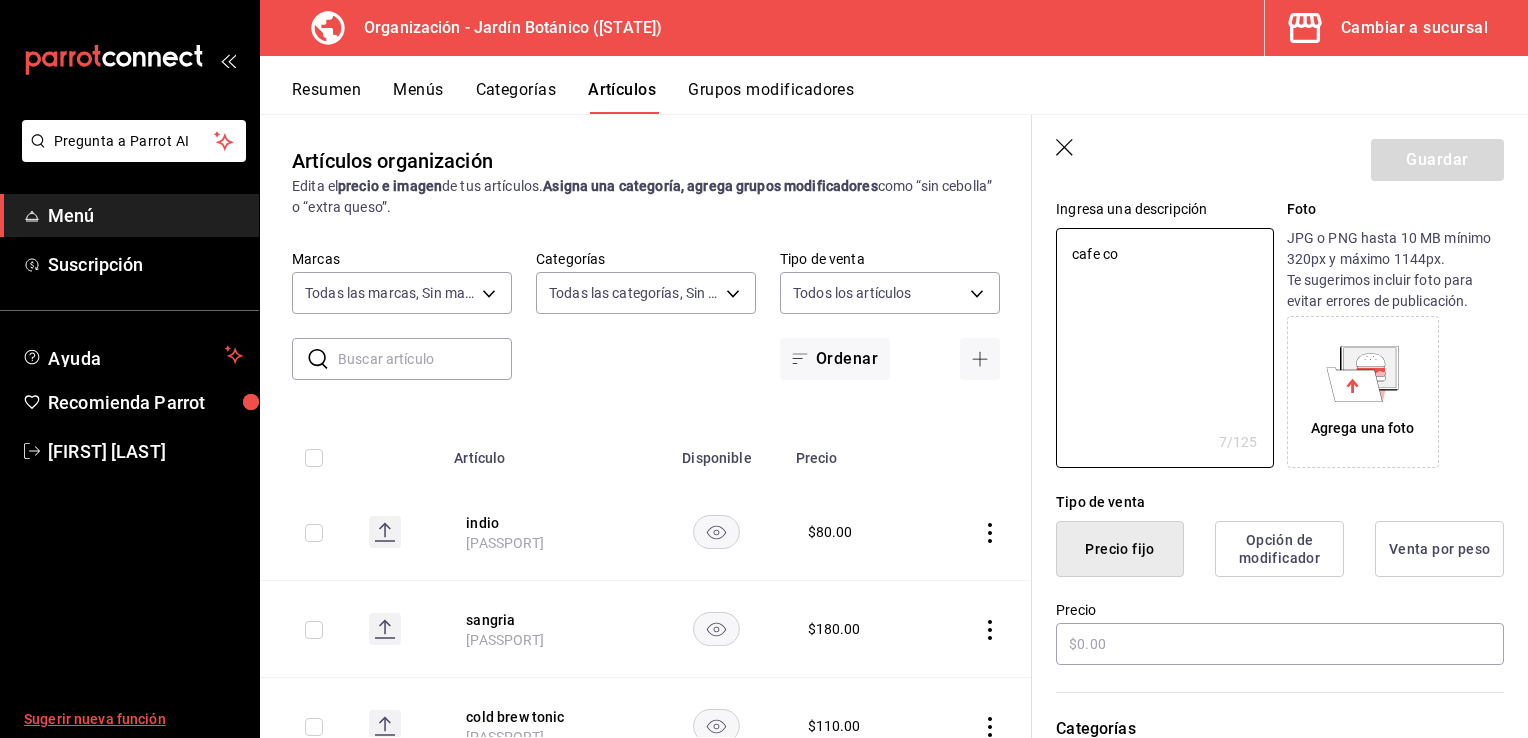 type on "x" 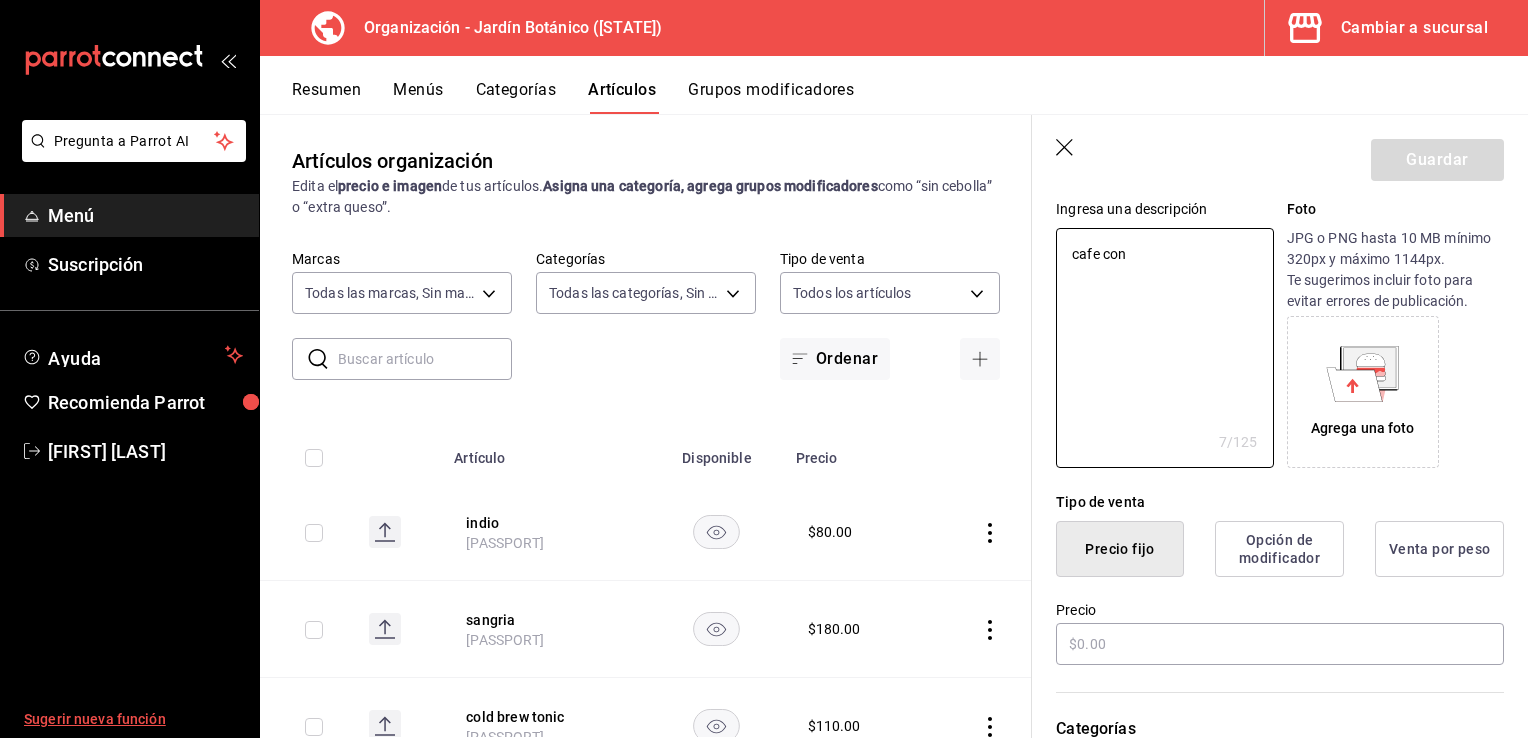 type on "cafe con" 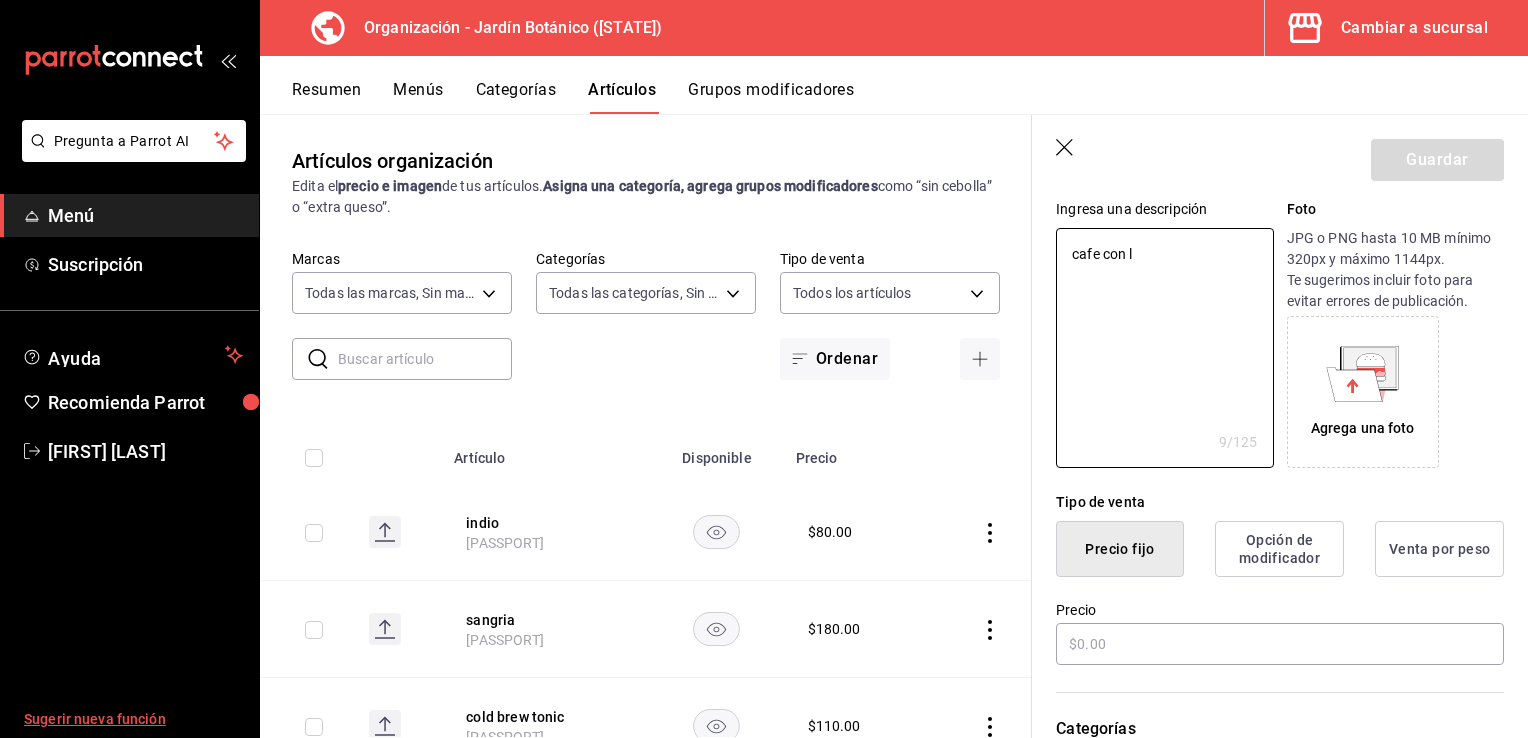 type on "cafe con le" 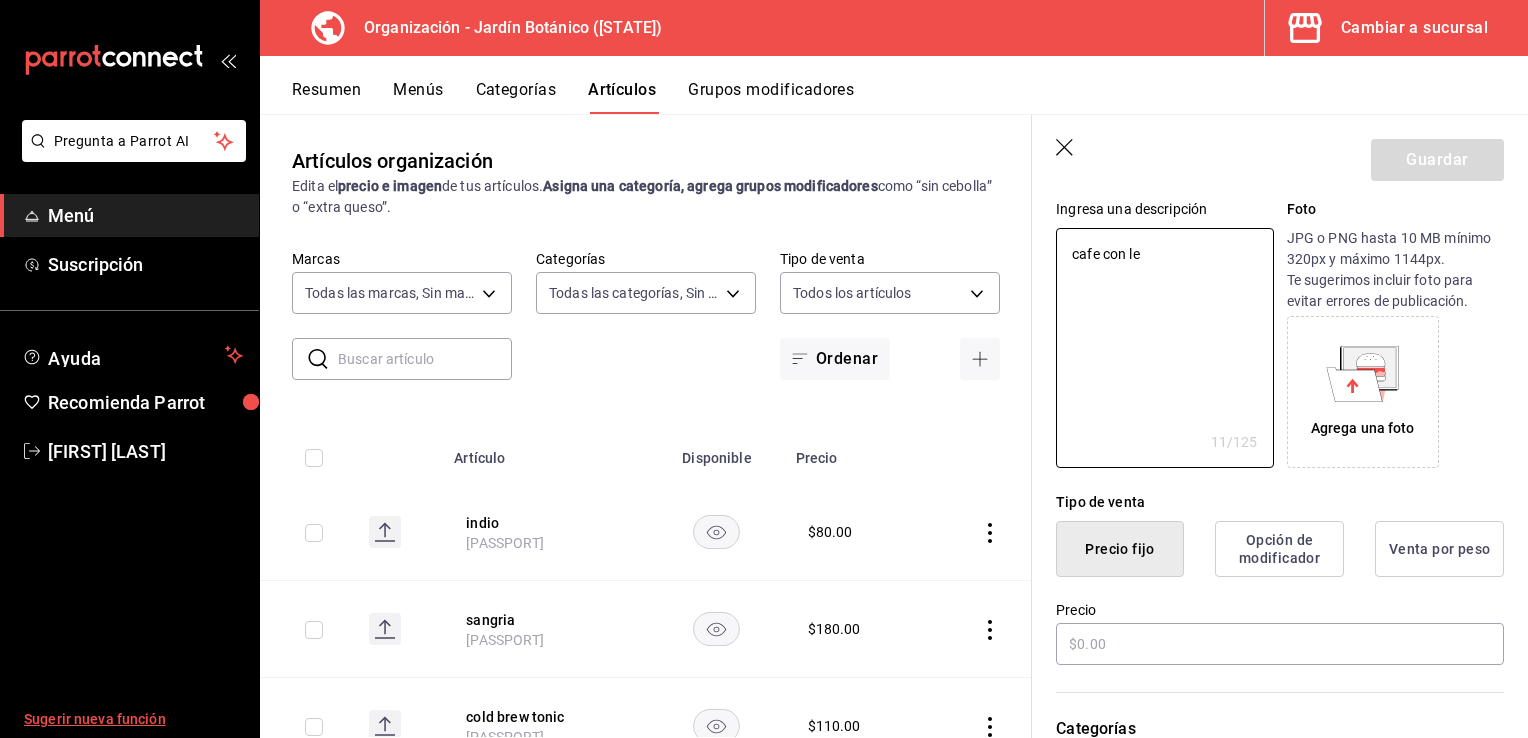 type on "cafe con lec" 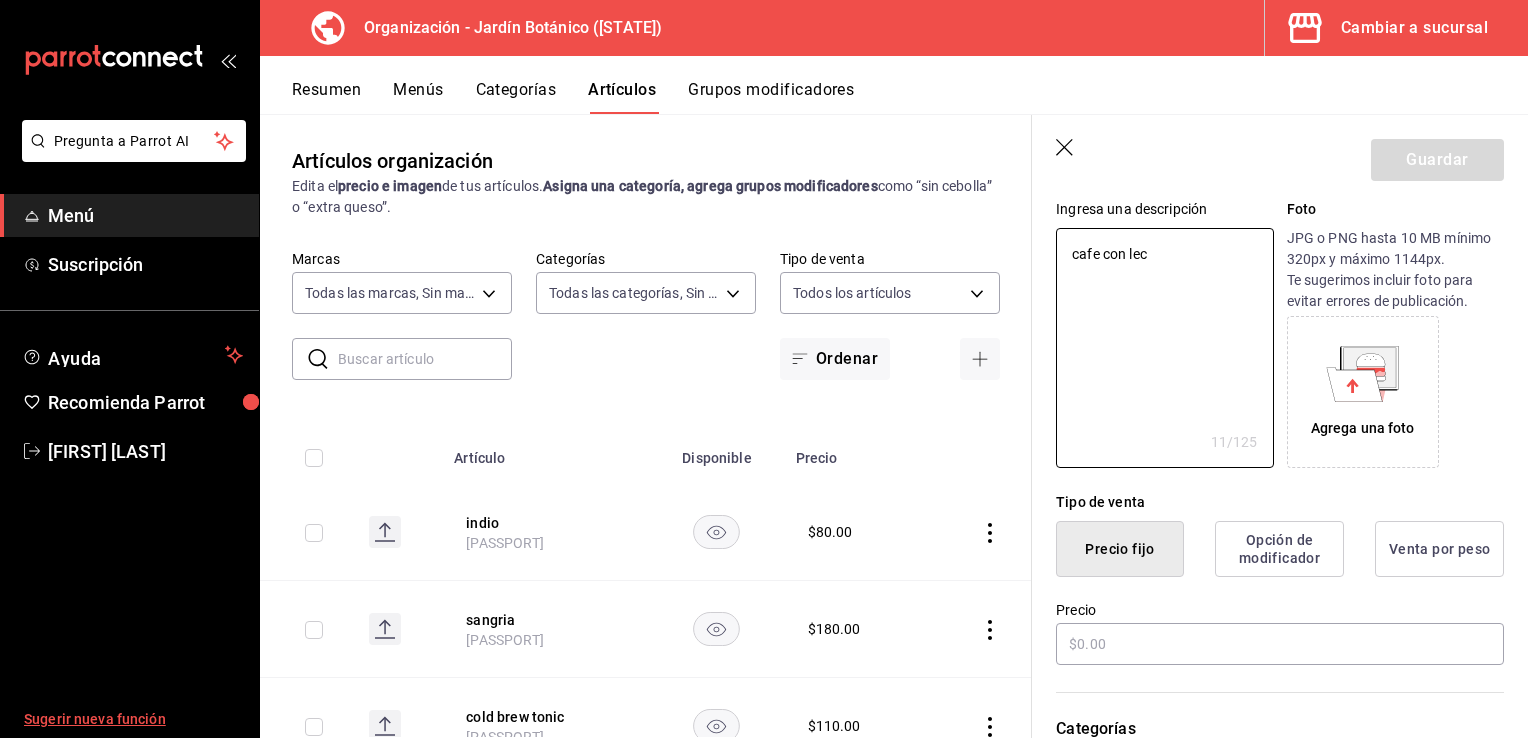 type on "x" 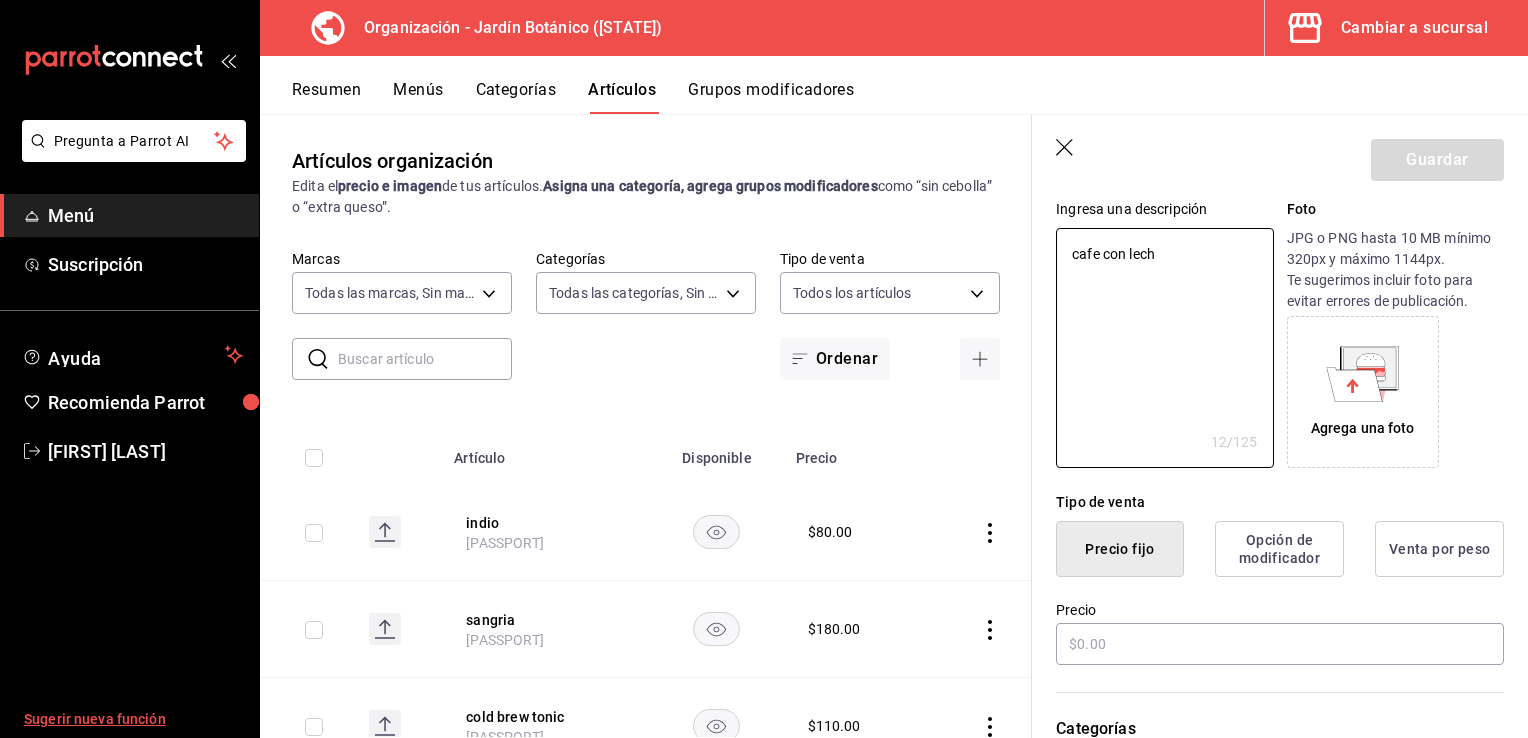 type on "cafe con leche" 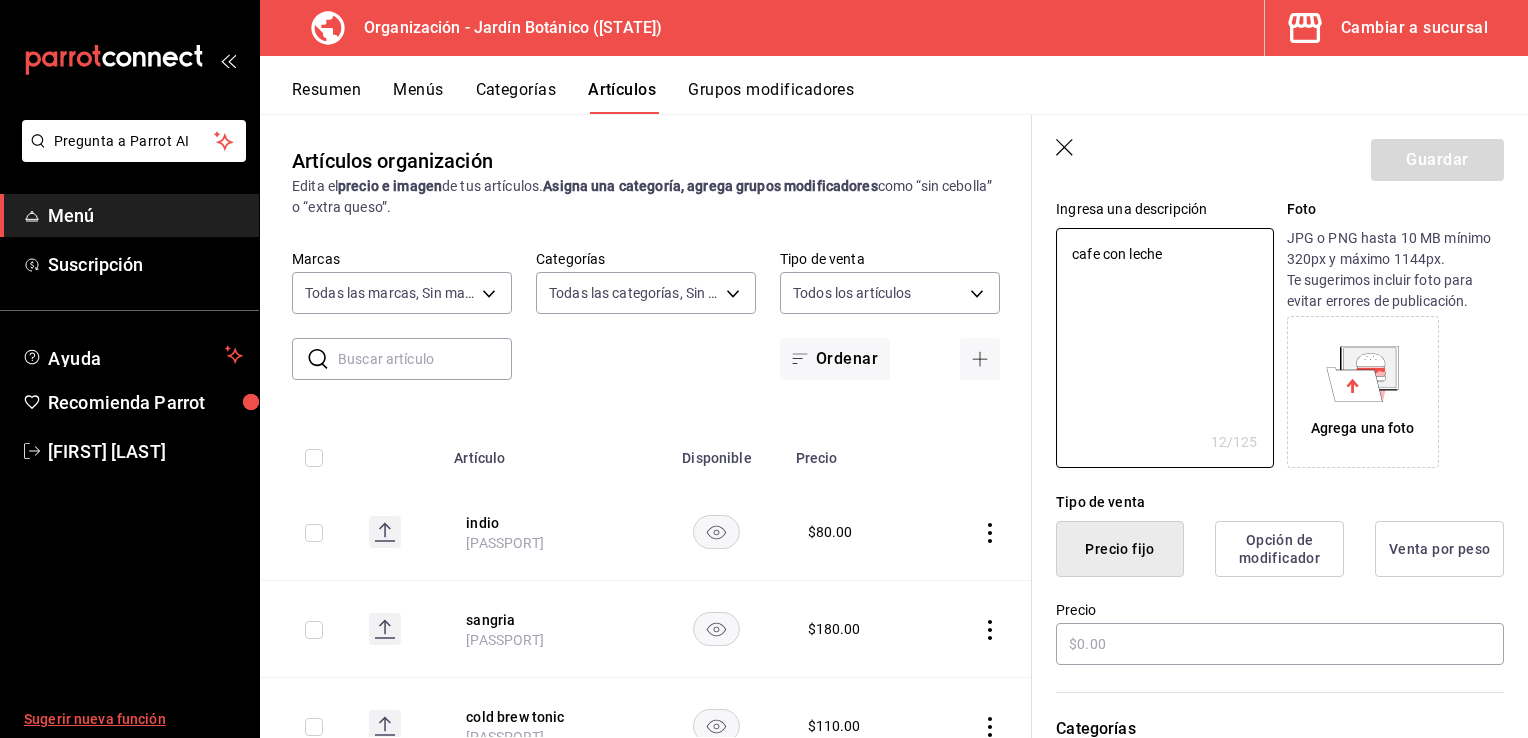 type on "x" 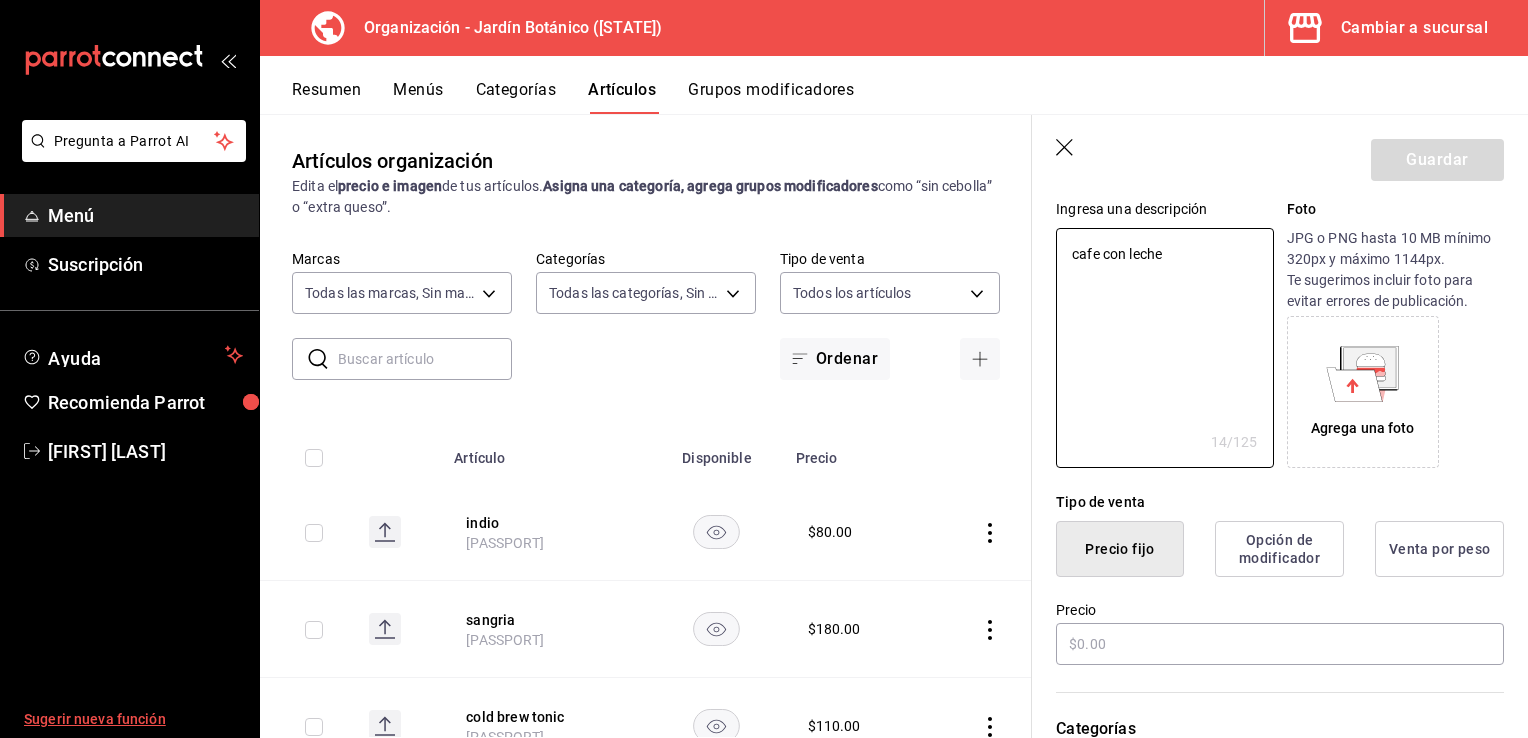 type on "cafe con leche" 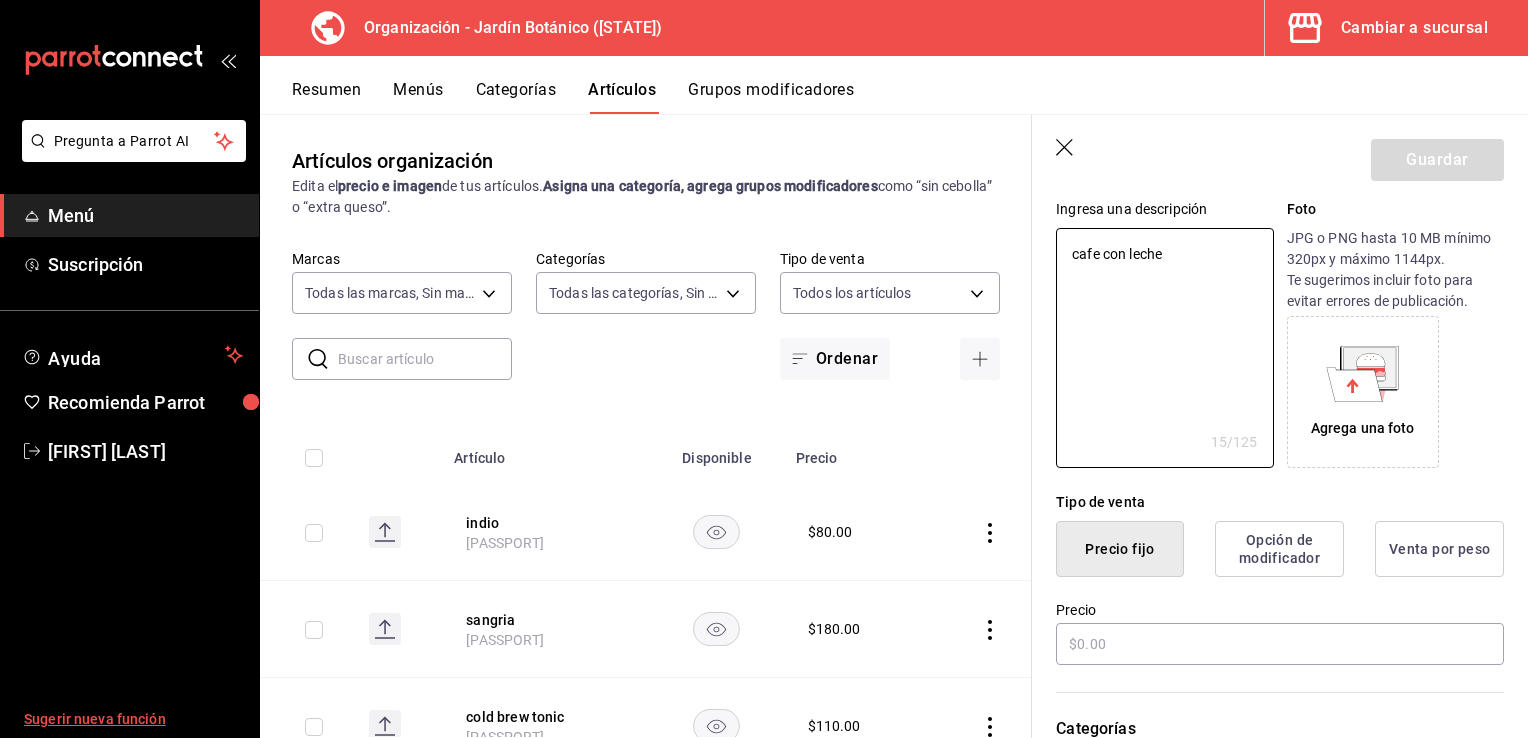 type on "cafe con leche d" 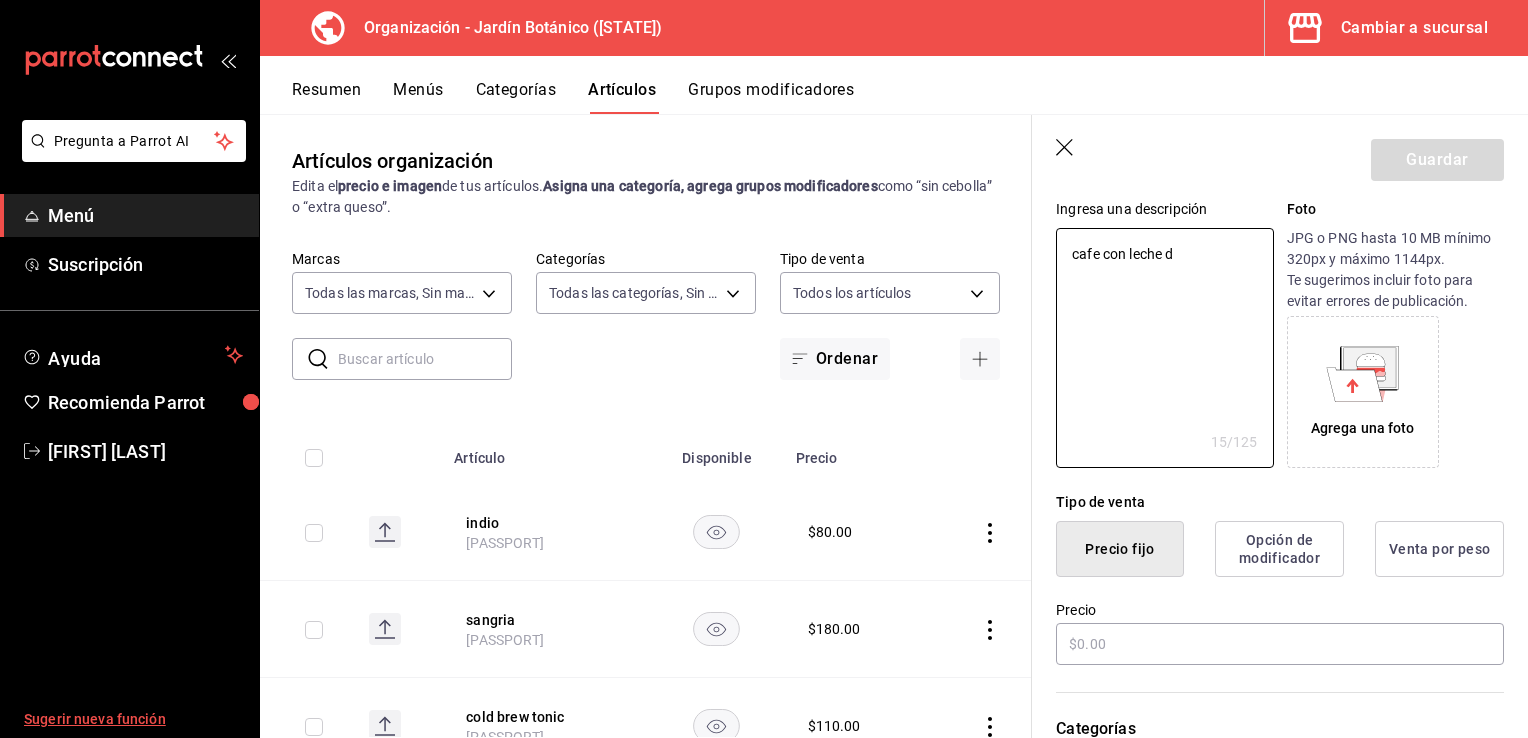 type on "x" 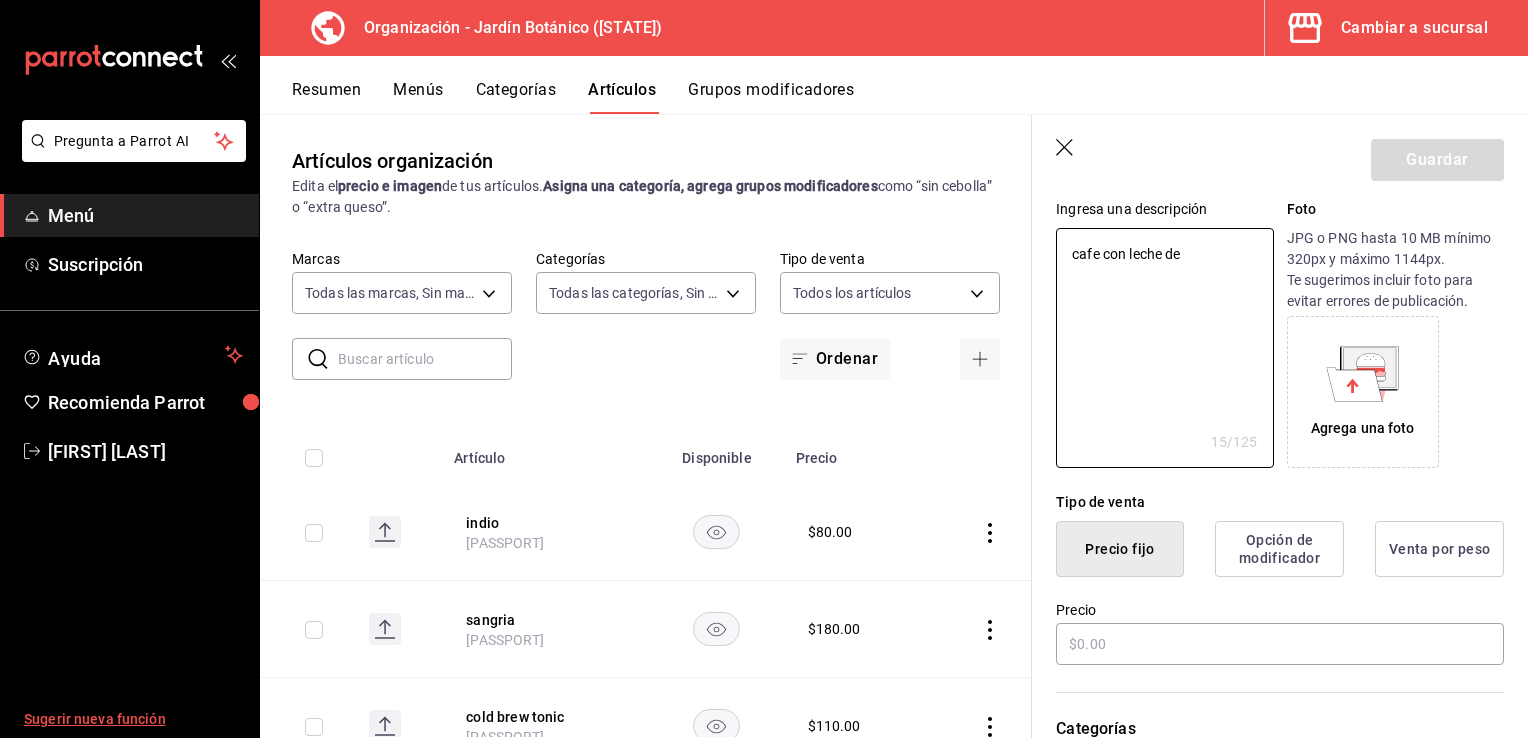 type on "x" 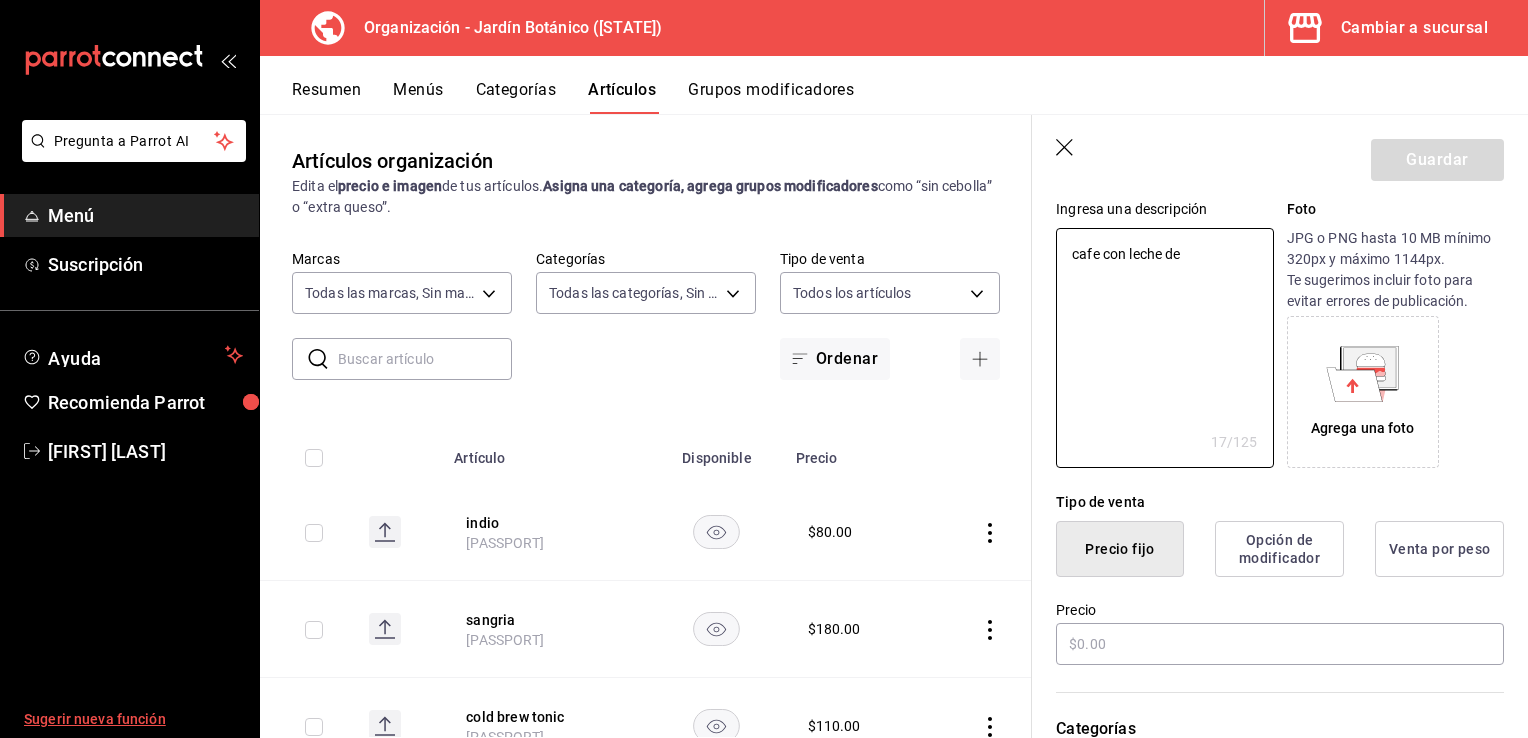 type on "cafe con leche des" 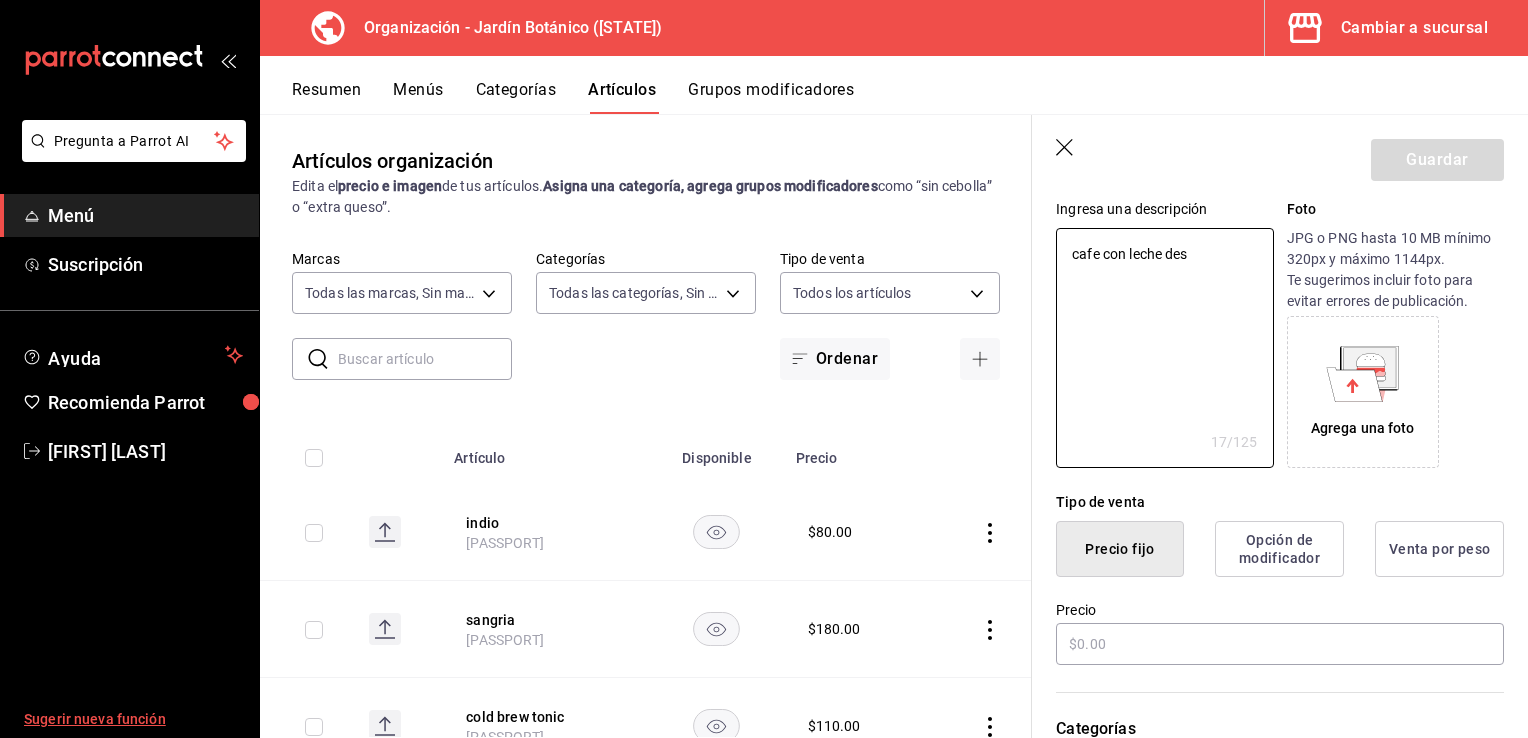 type on "x" 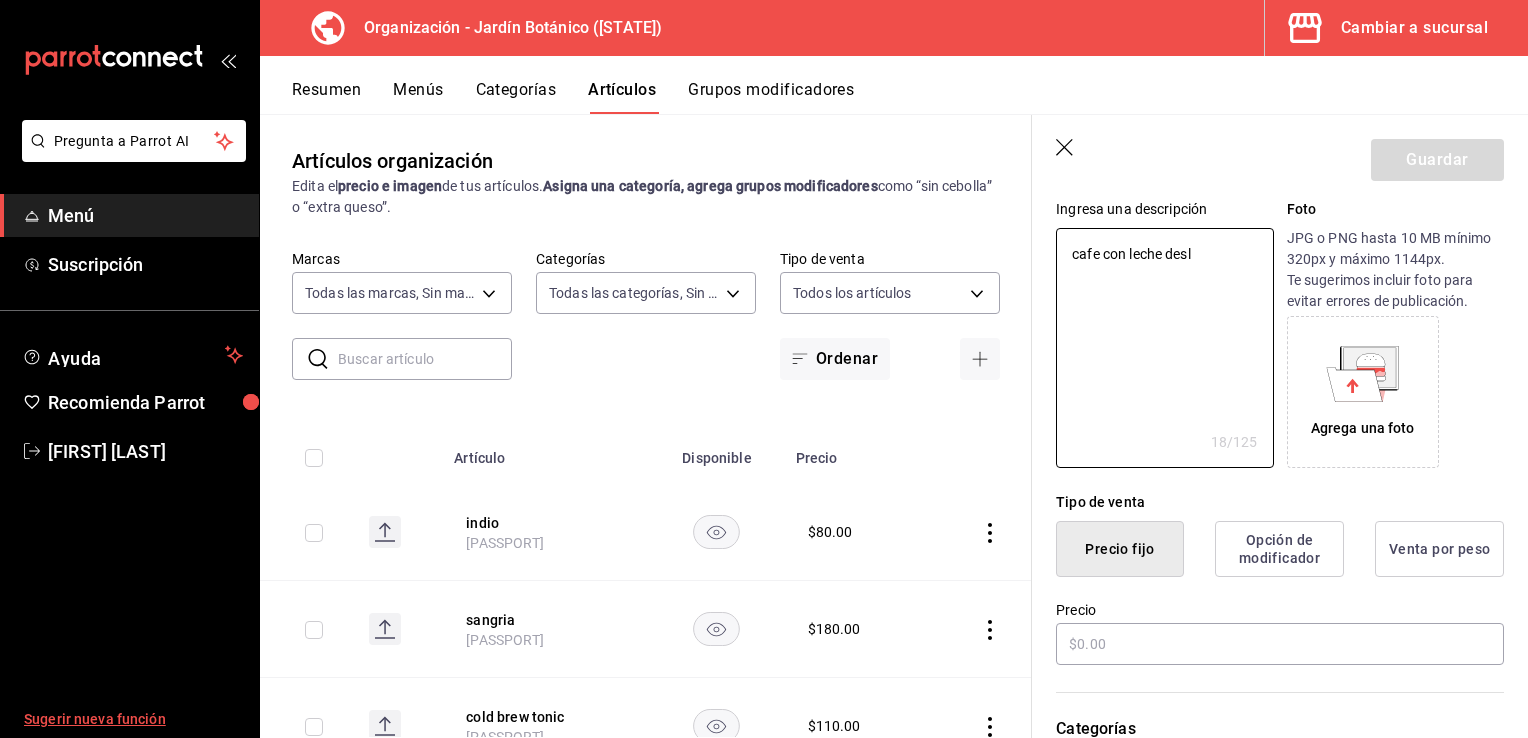 type on "cafe con leche desla" 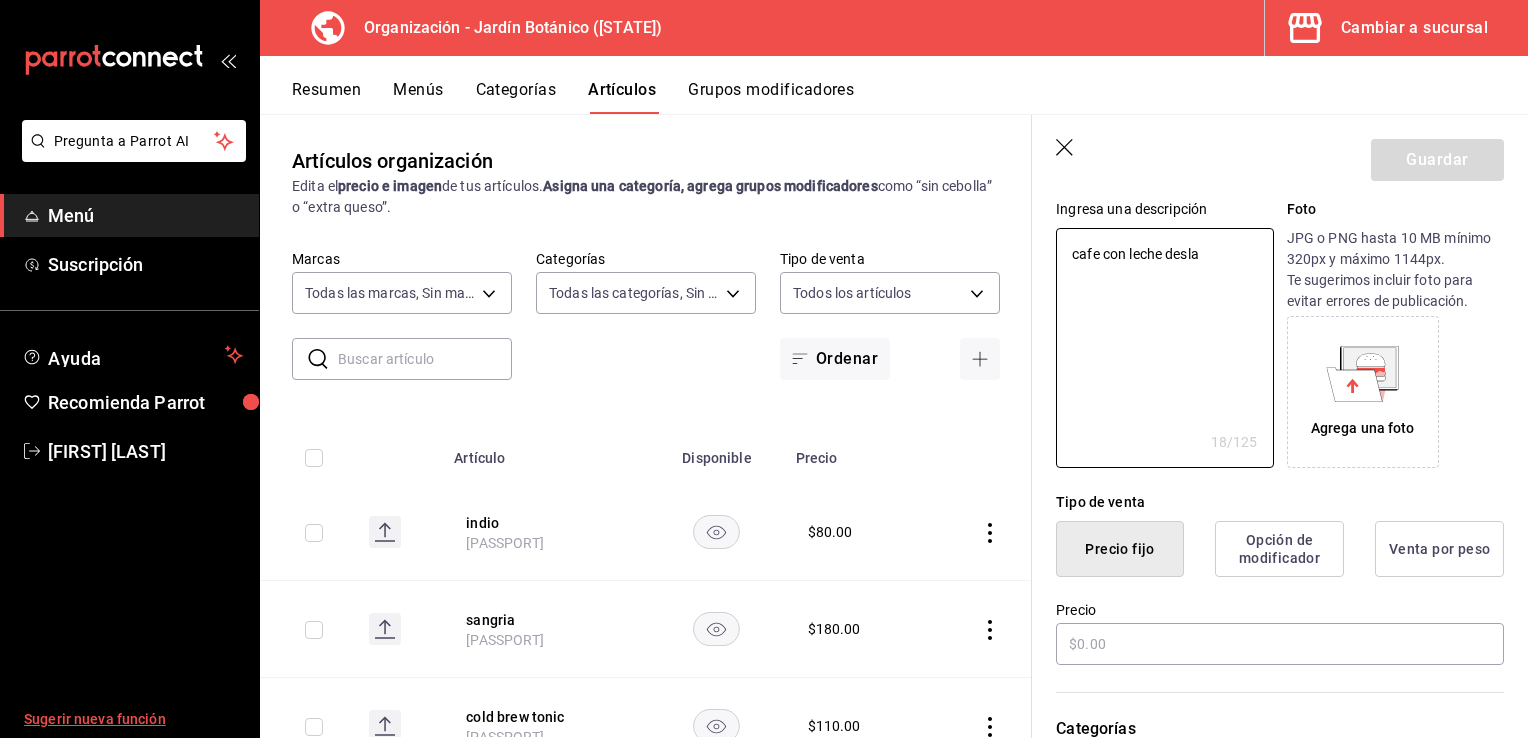 type on "x" 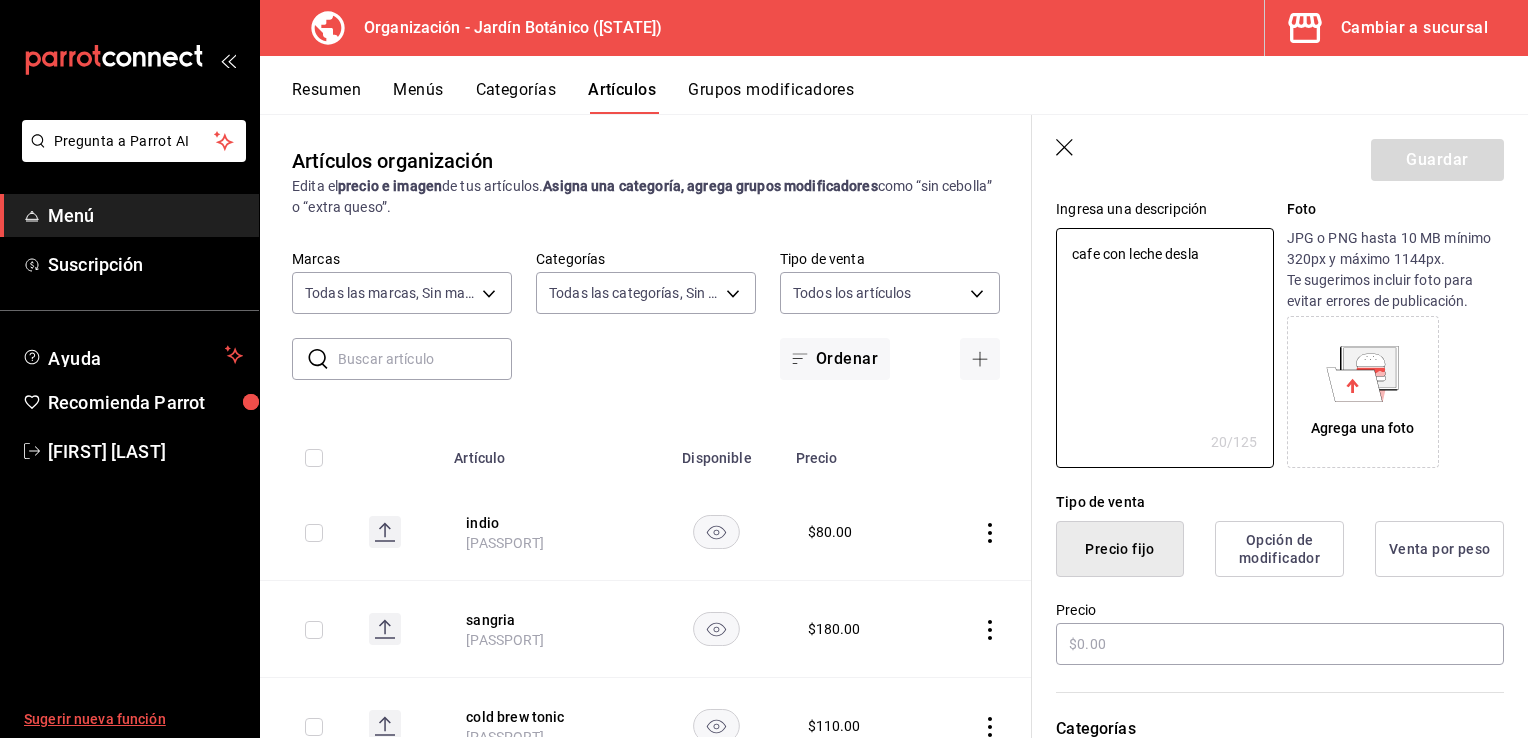 type on "cafe con leche deslac" 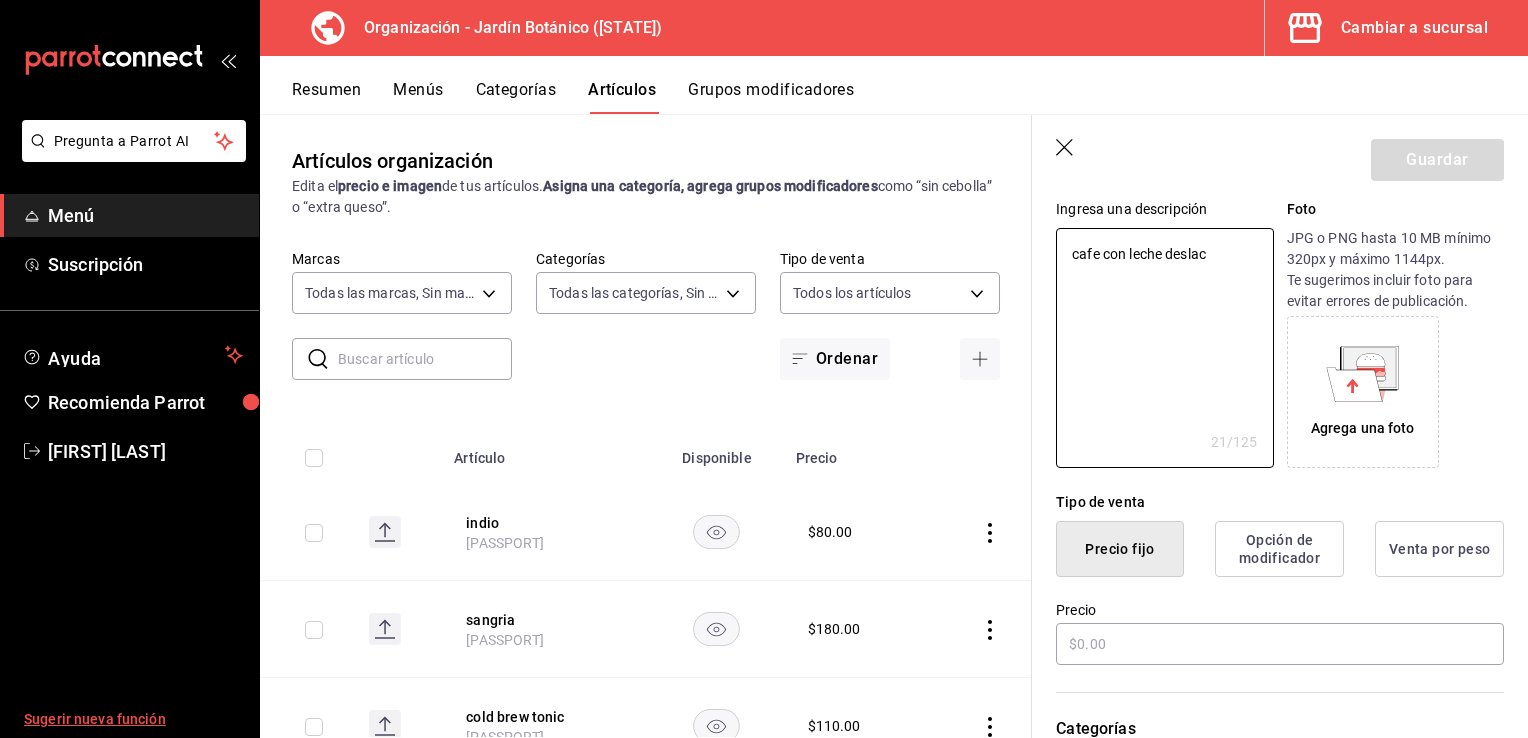 type on "x" 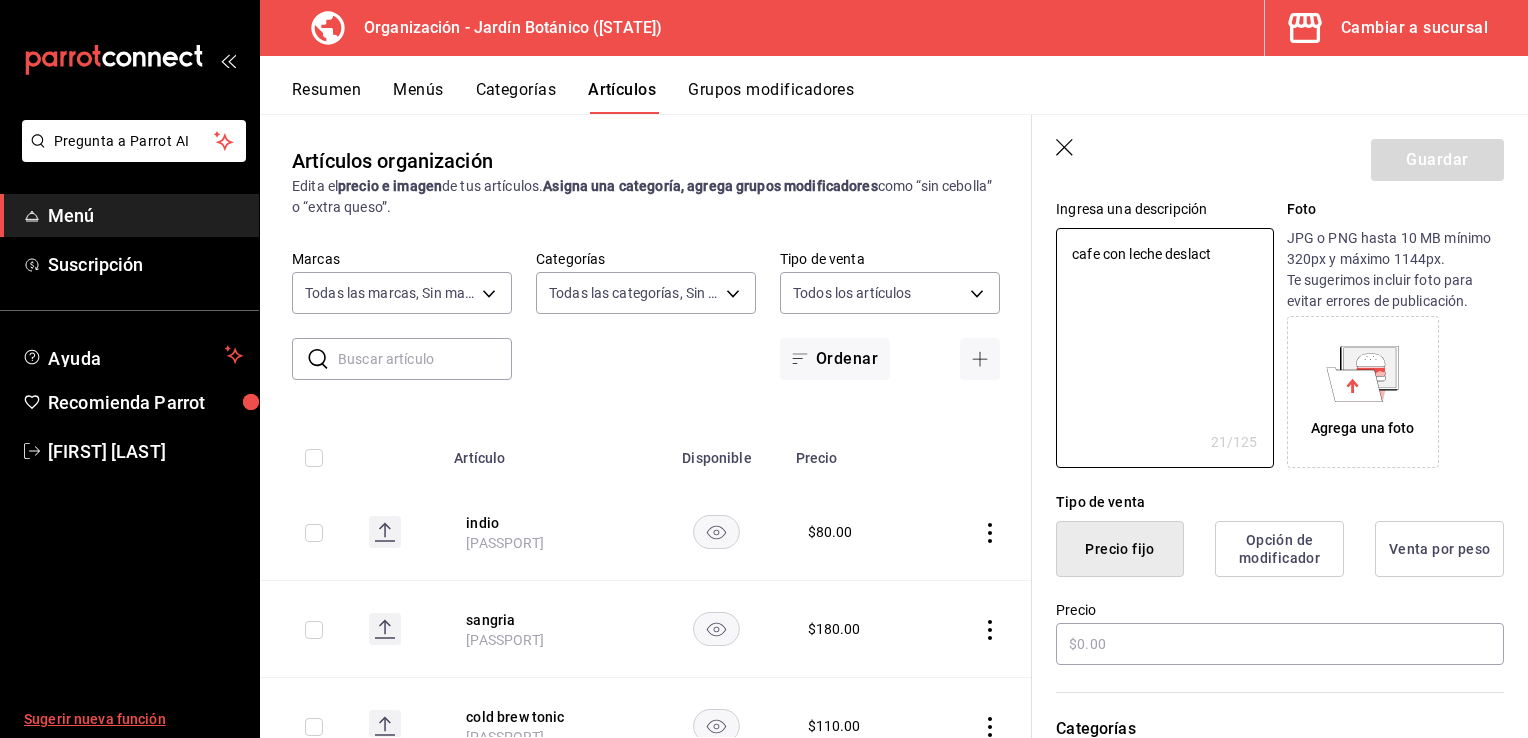 type on "cafe con leche deslactg" 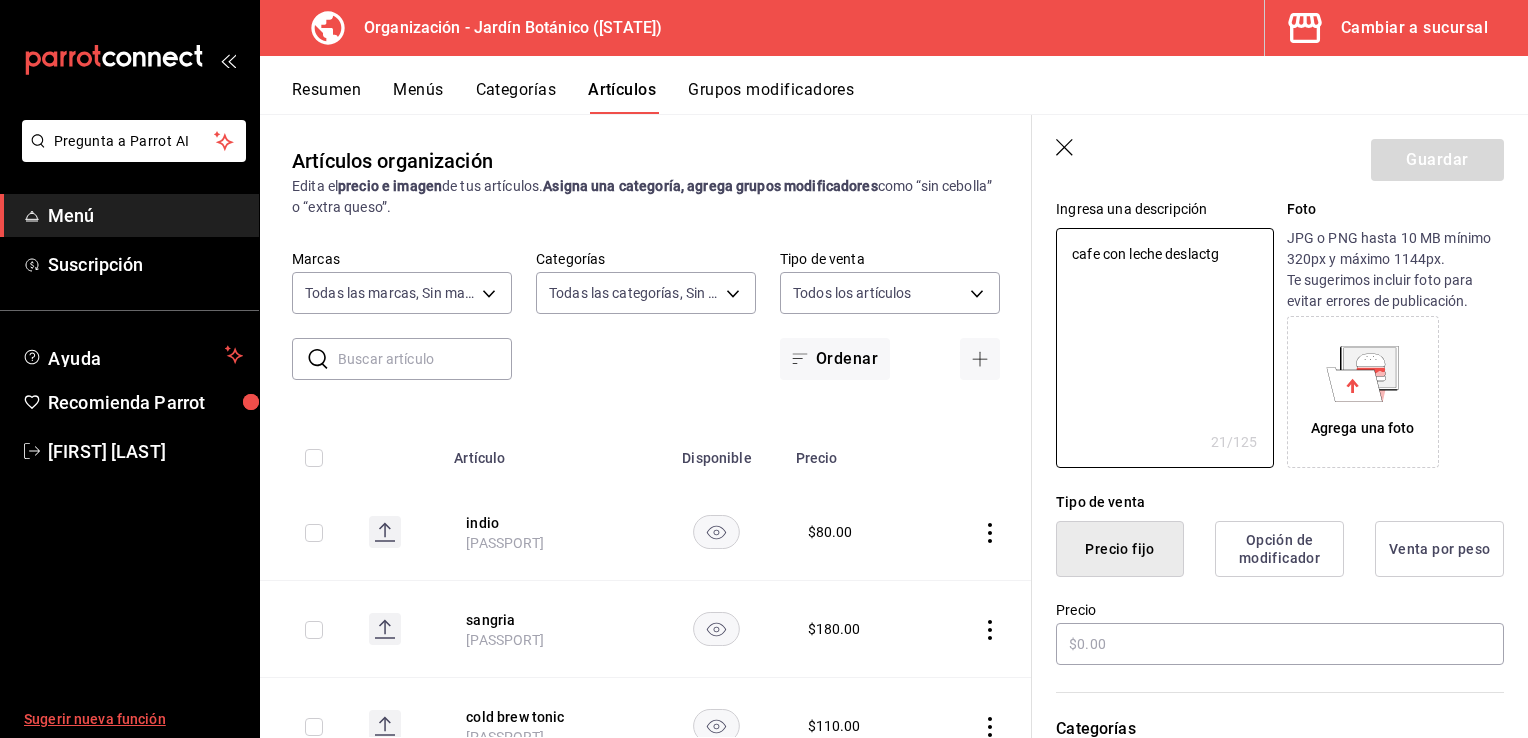 type on "x" 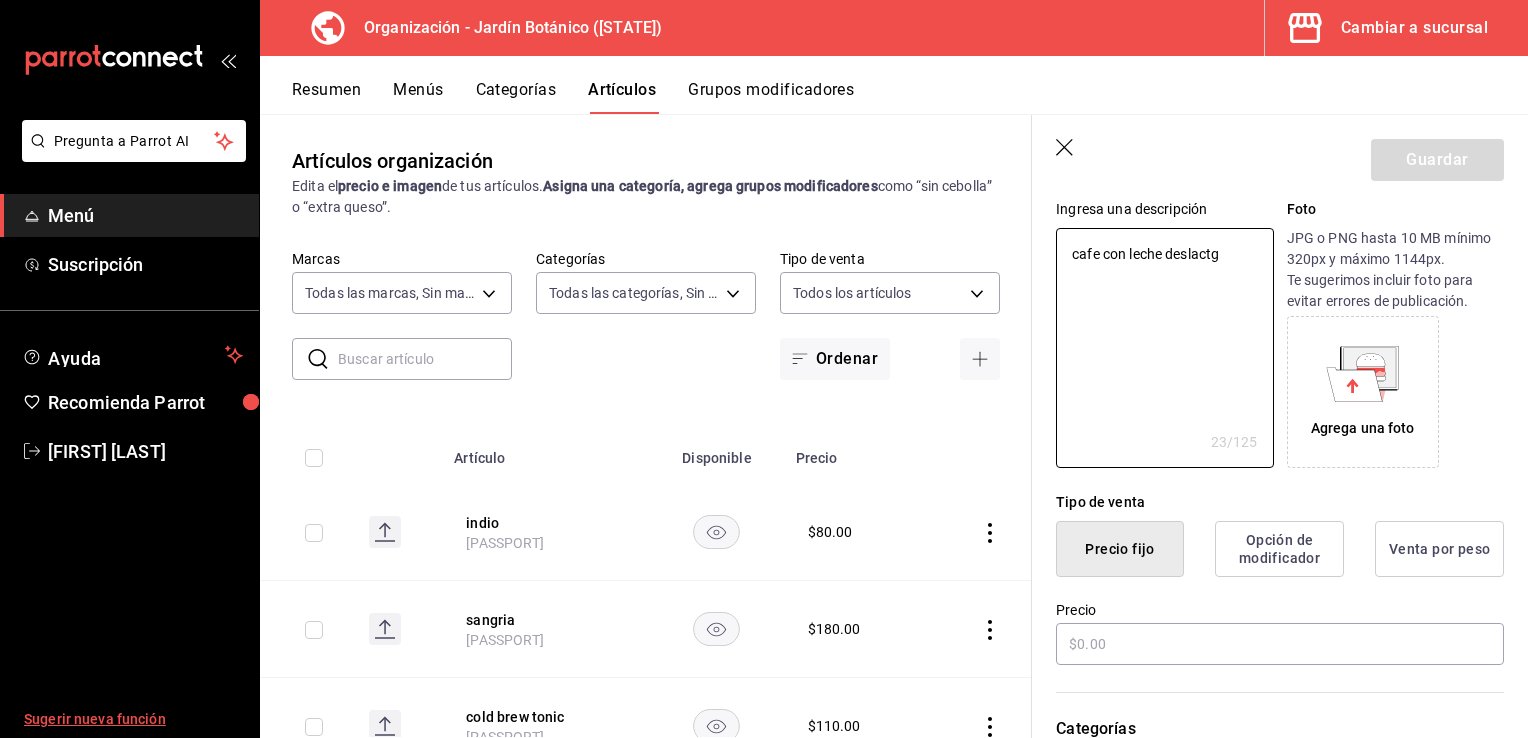type on "cafe con leche deslactgo" 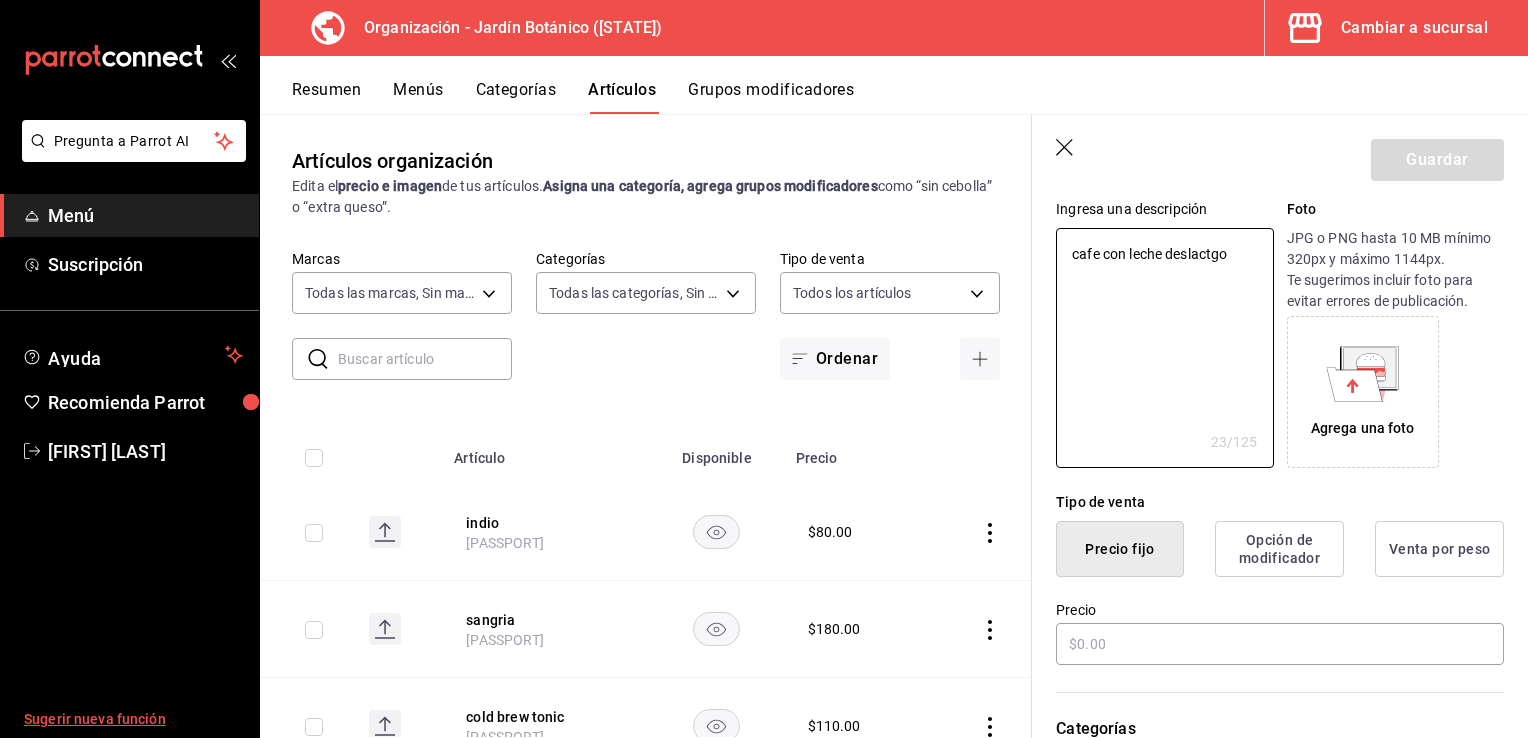 type on "x" 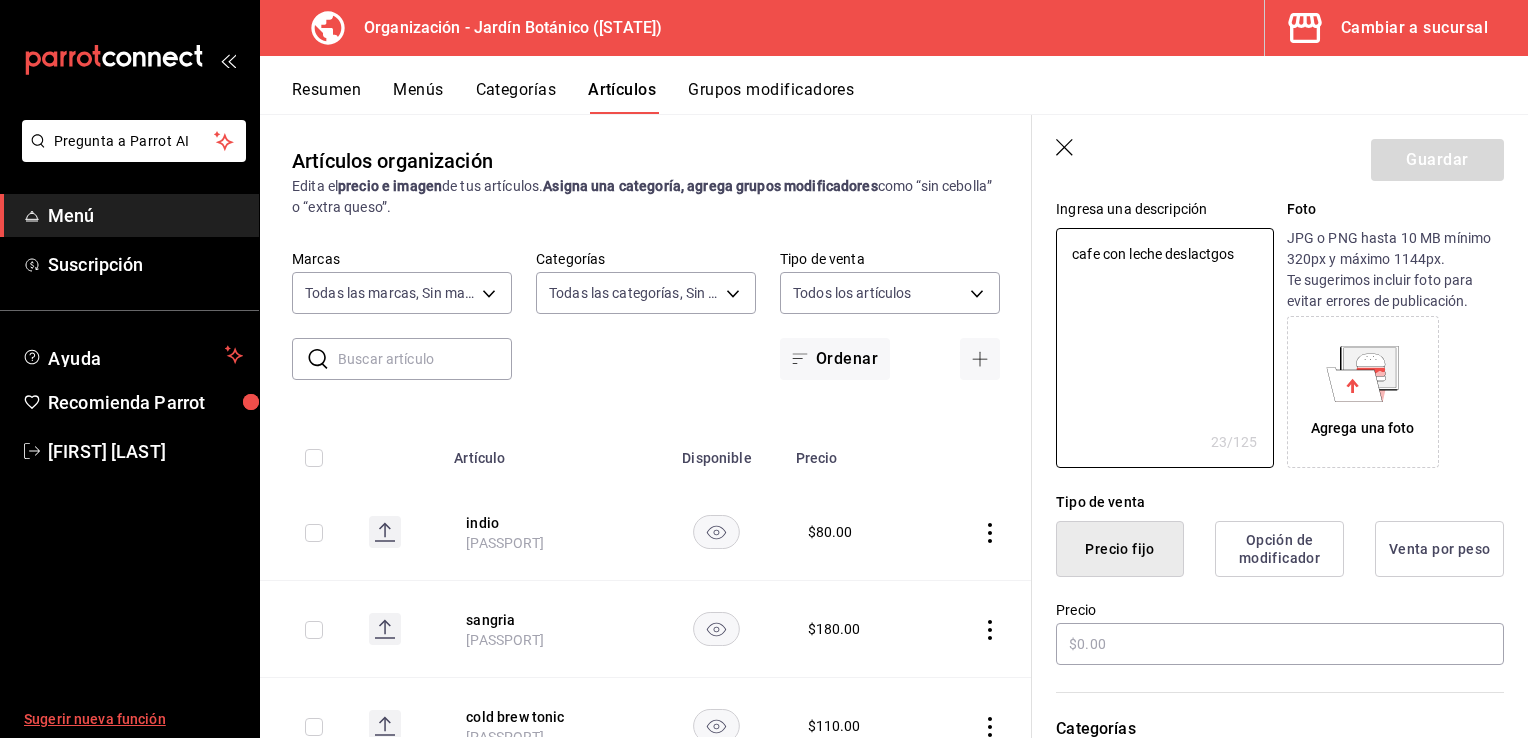type on "x" 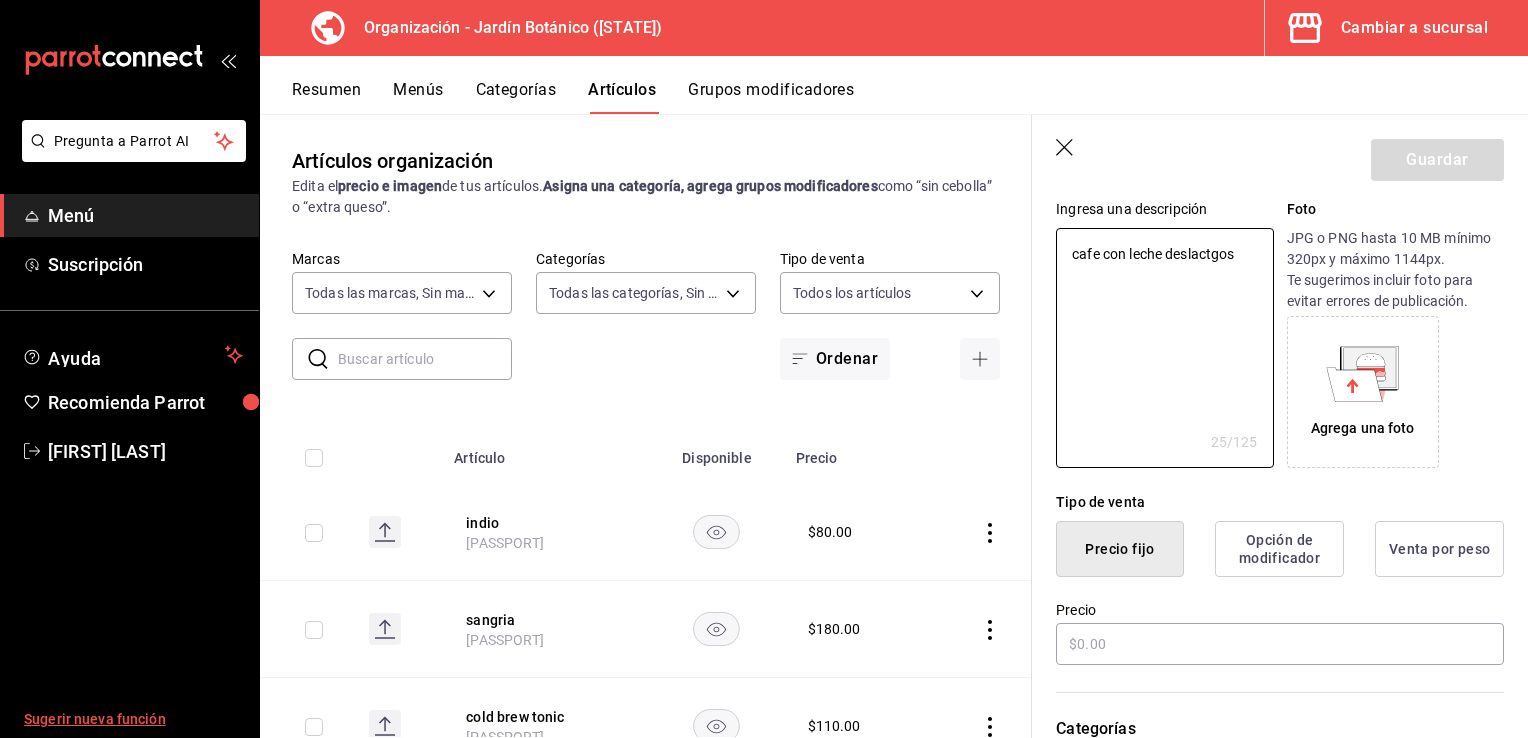 type on "cafe con leche deslactgosa" 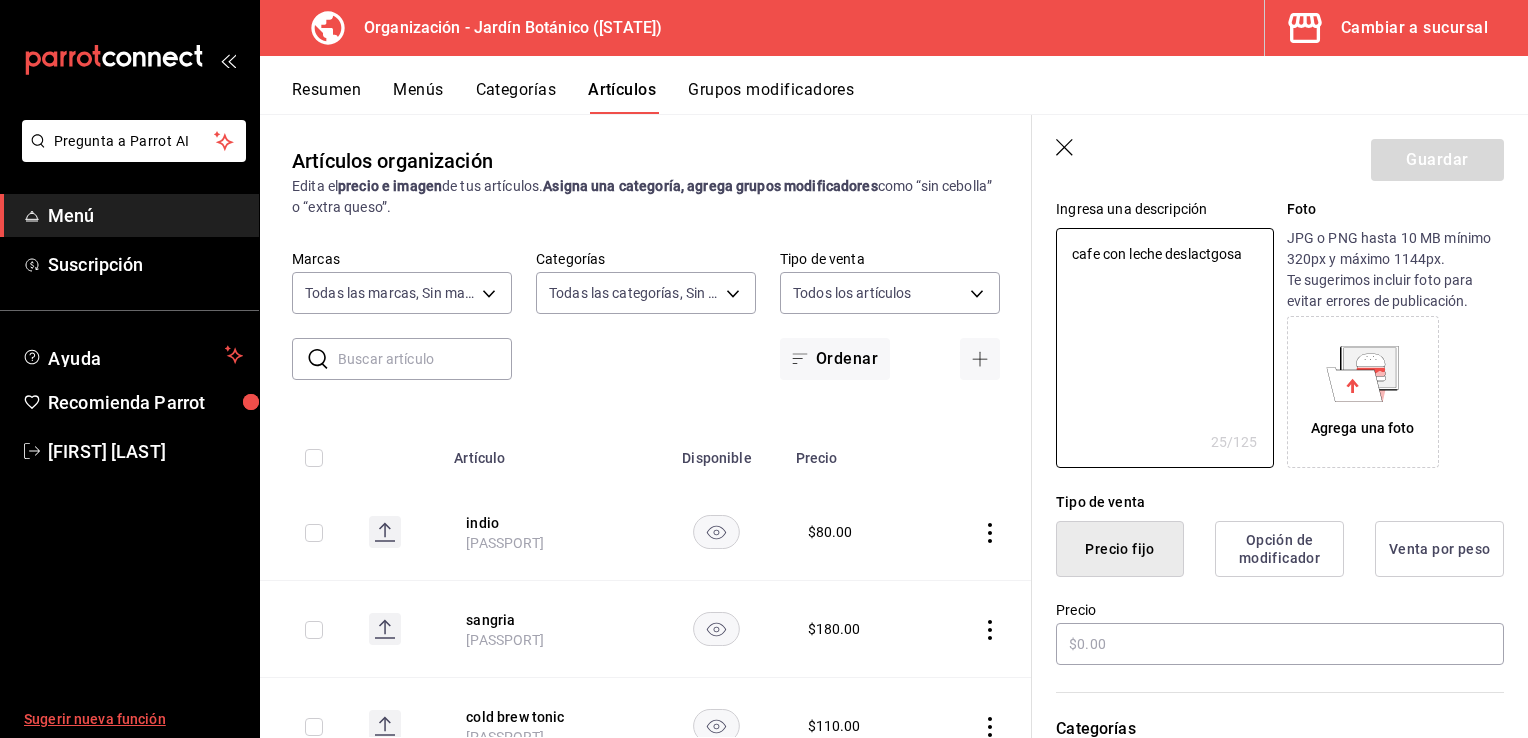 type on "x" 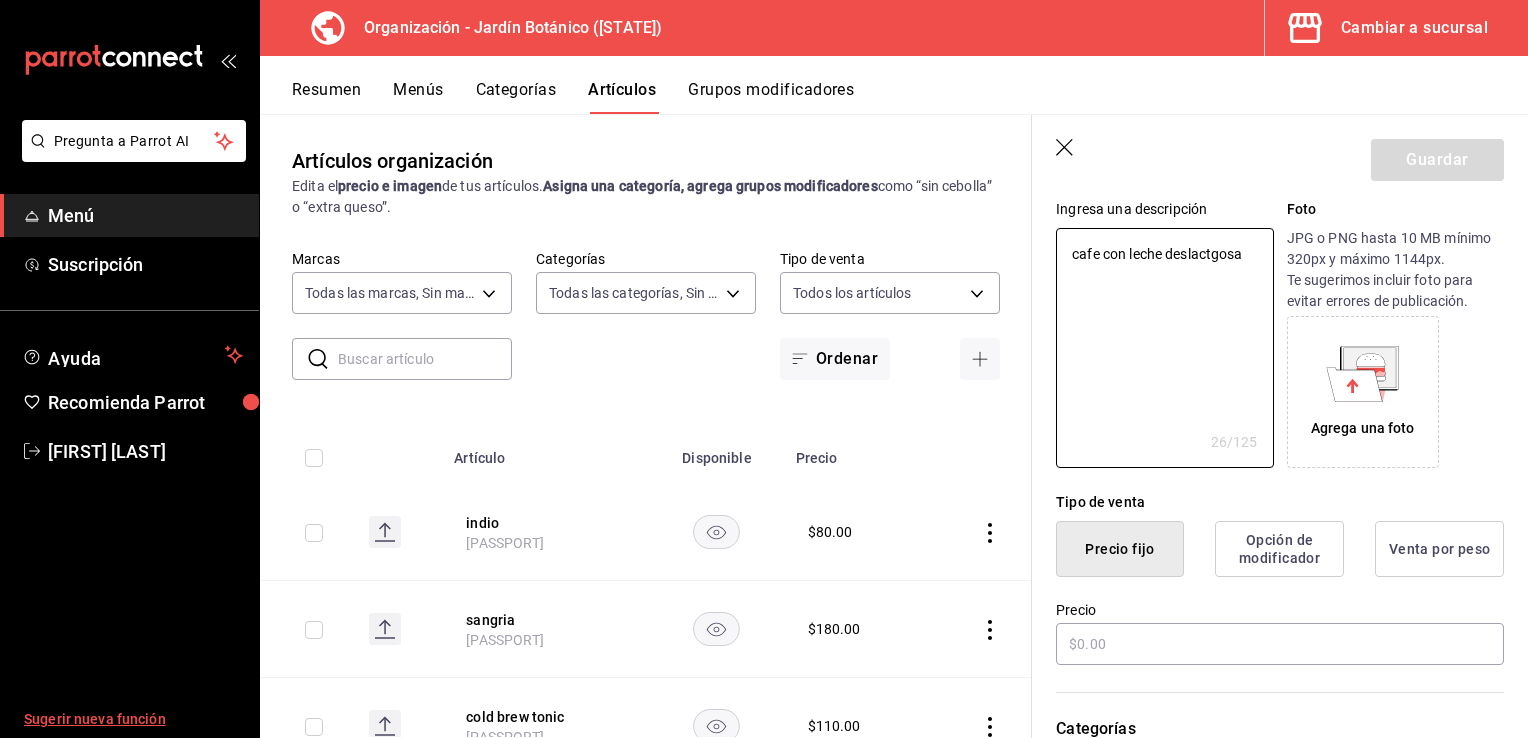 type on "cafe con leche deslactgosad" 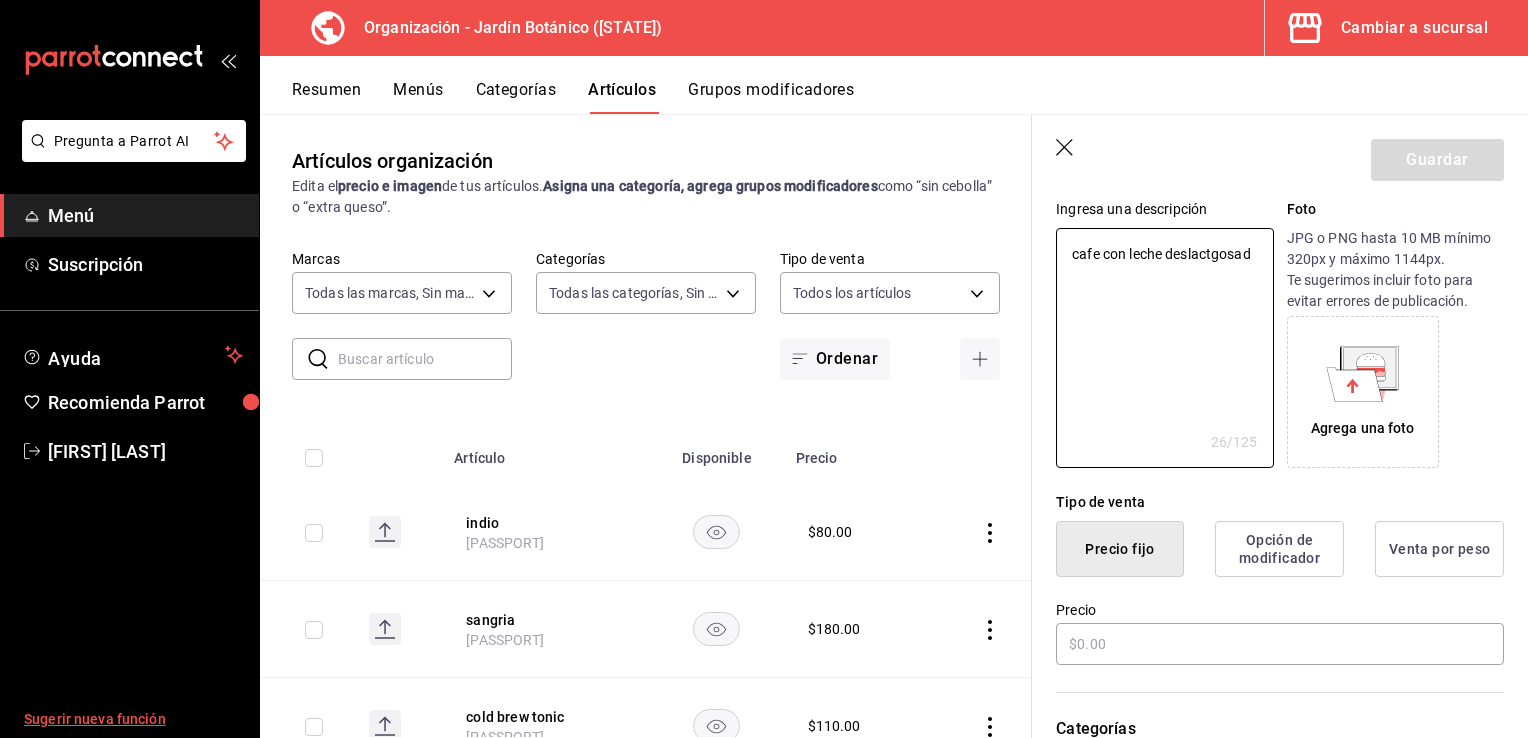 type on "x" 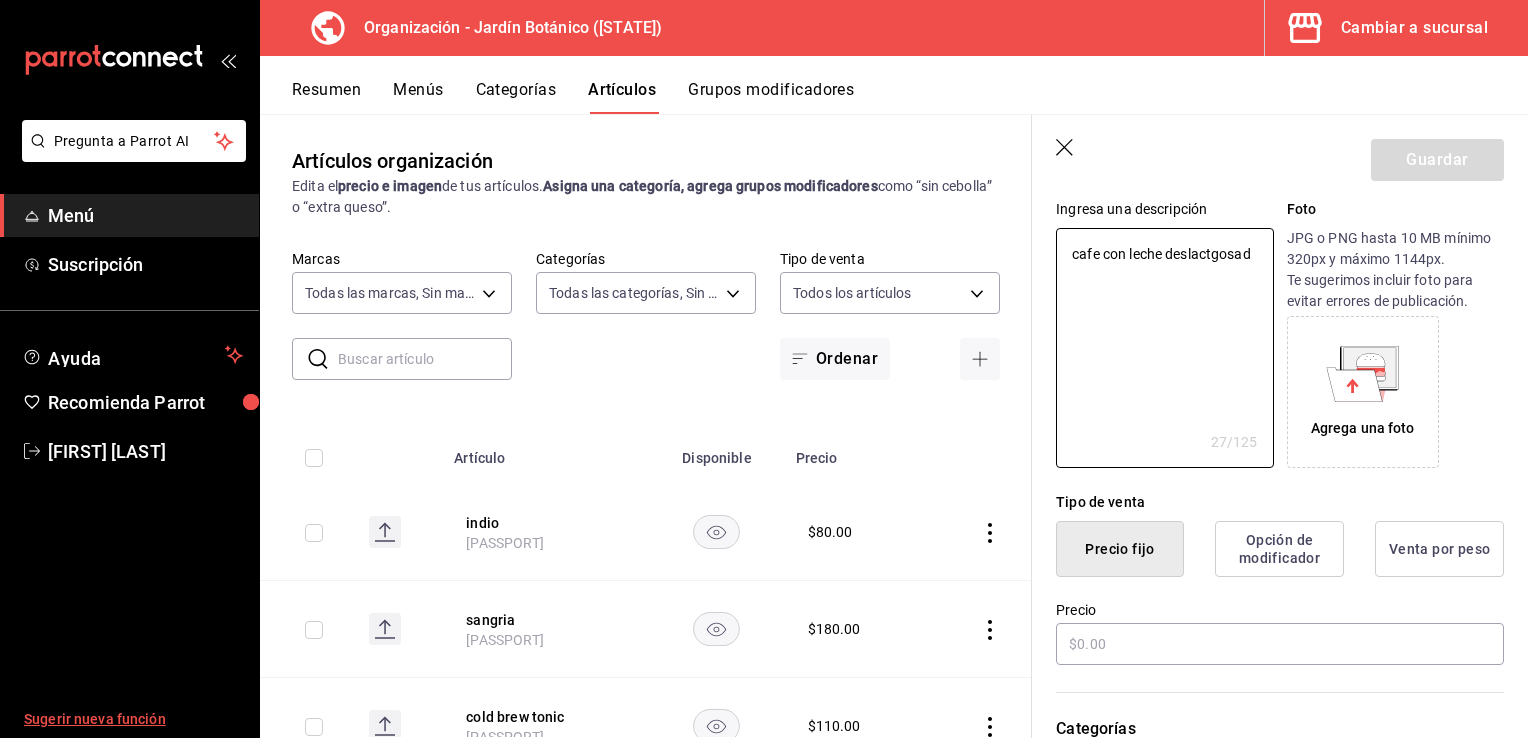 type on "cafe con leche deslactgosada" 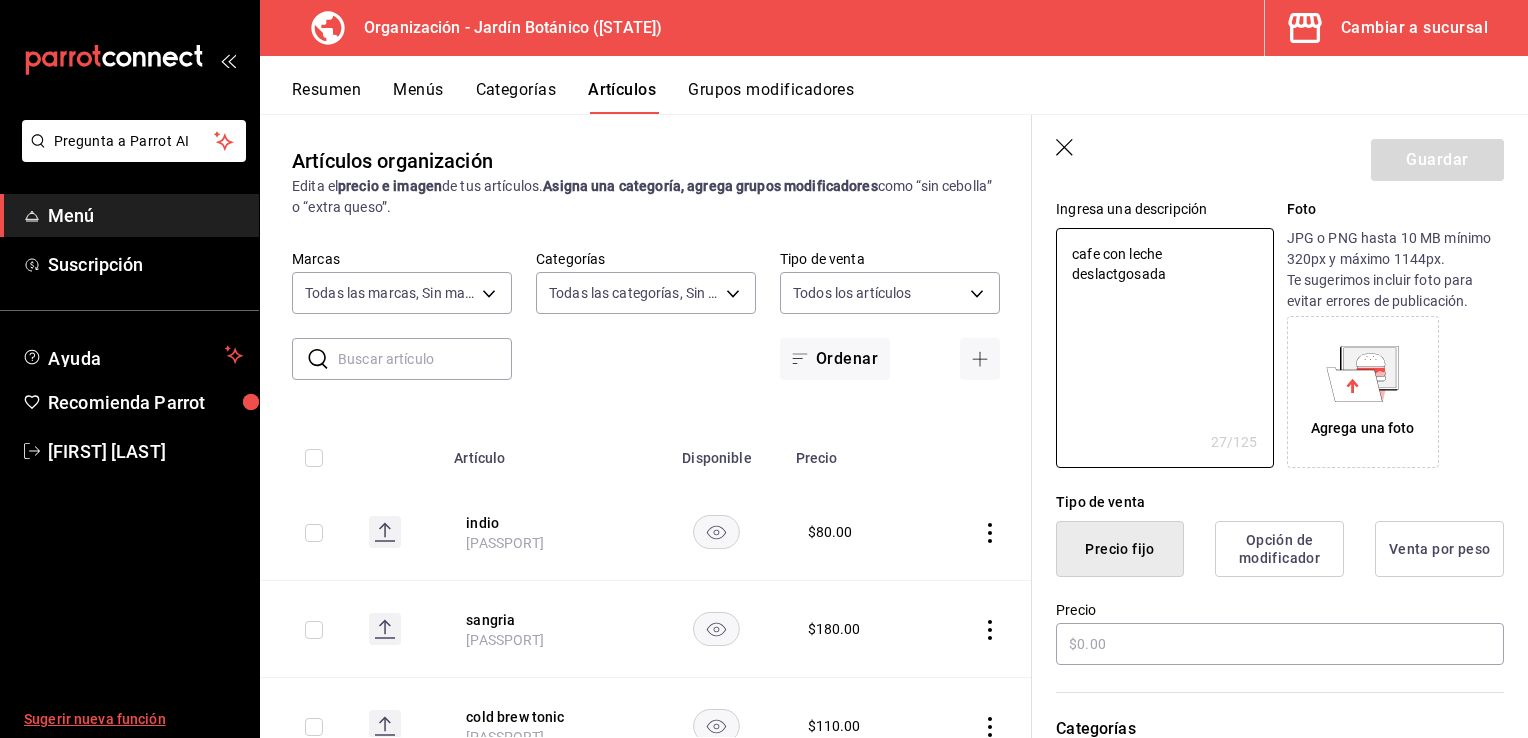 type on "x" 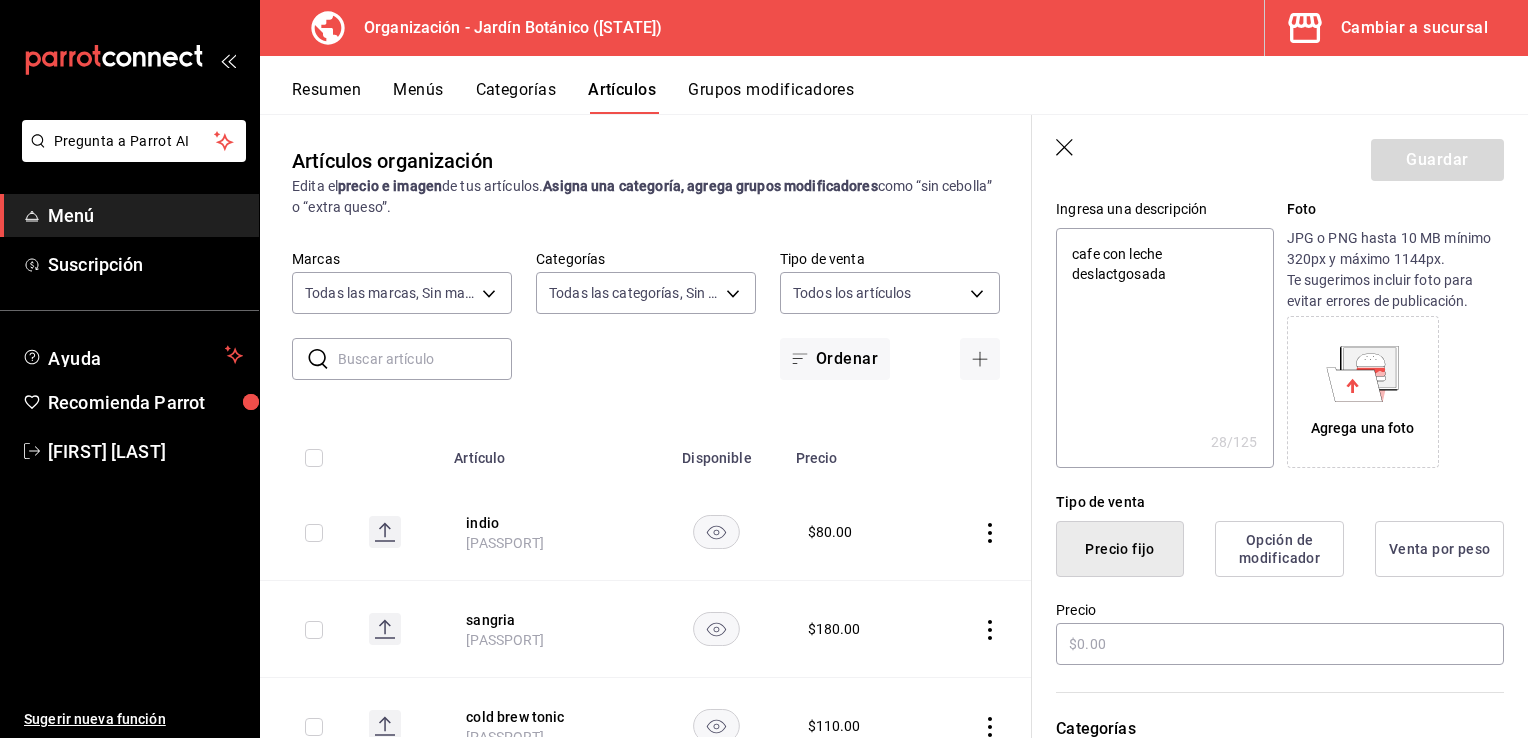 type on "cafe con leche deslactosada" 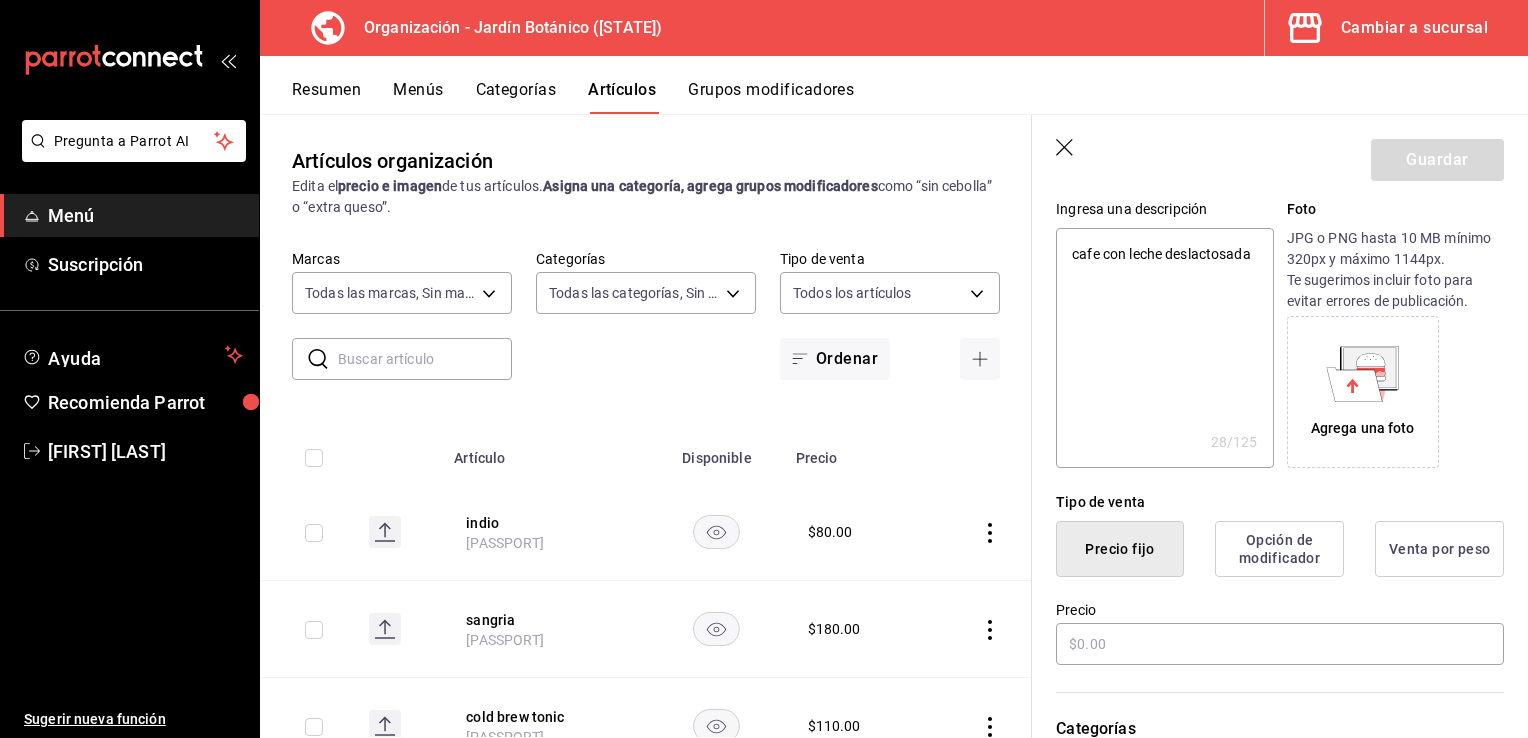 type on "x" 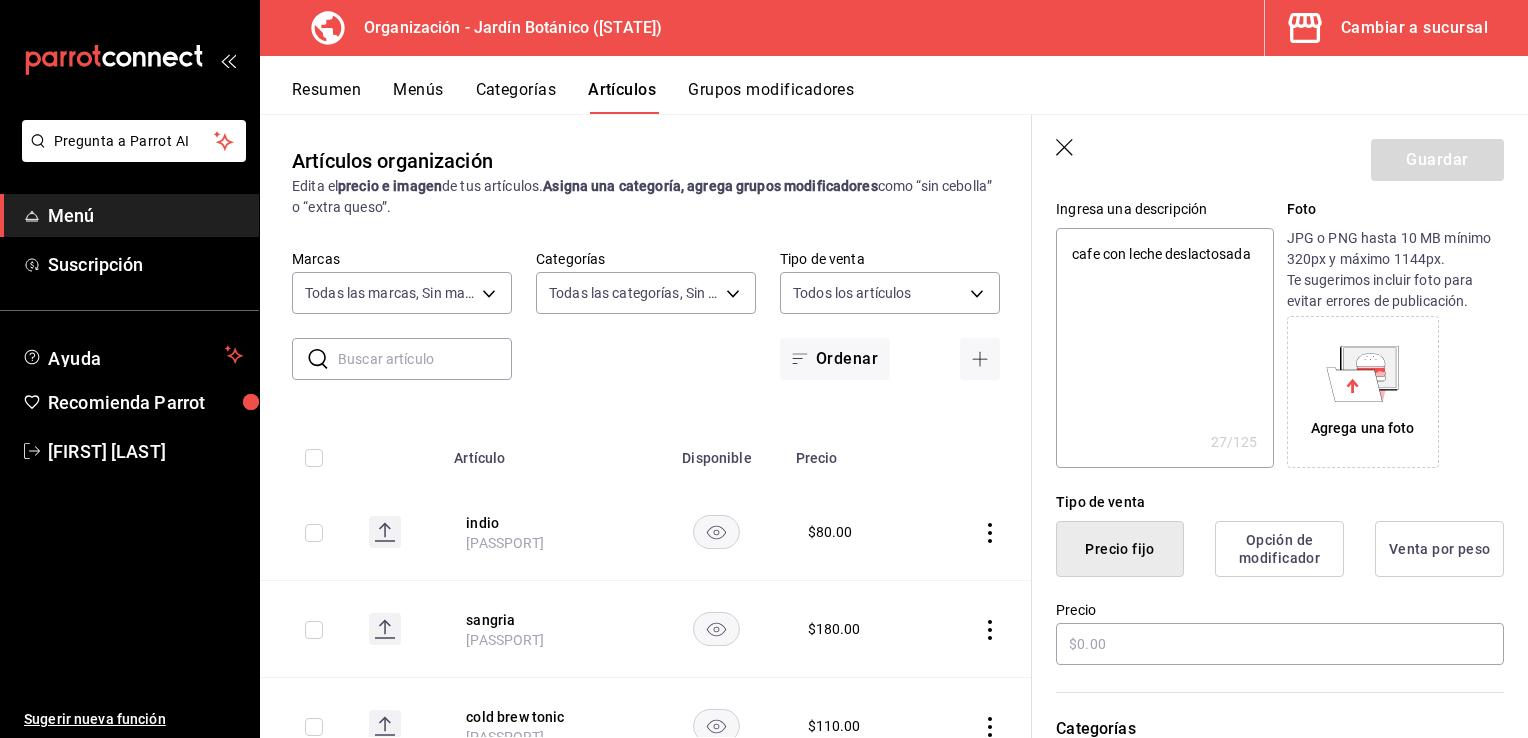 click on "cafe con leche deslactosada" at bounding box center (1164, 348) 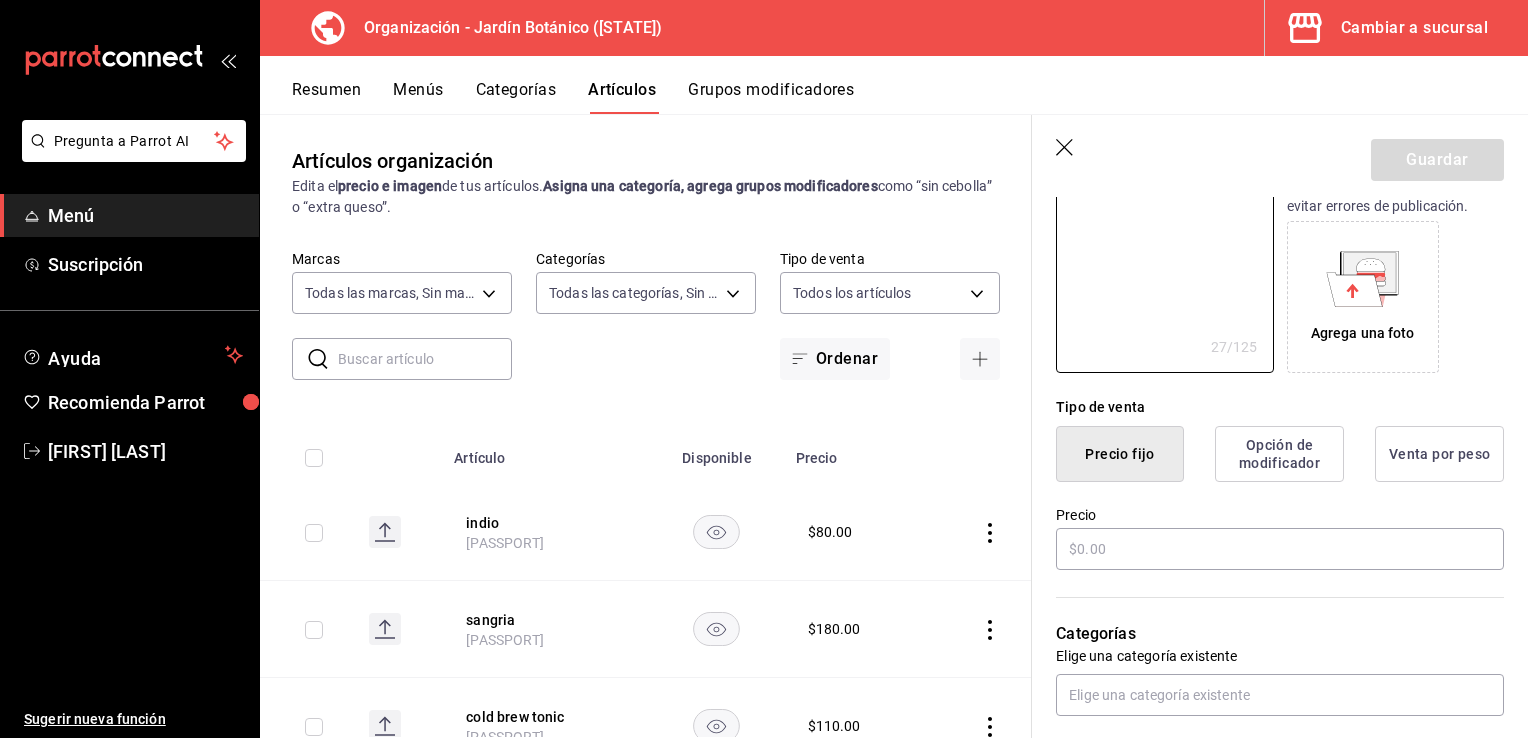 scroll, scrollTop: 300, scrollLeft: 0, axis: vertical 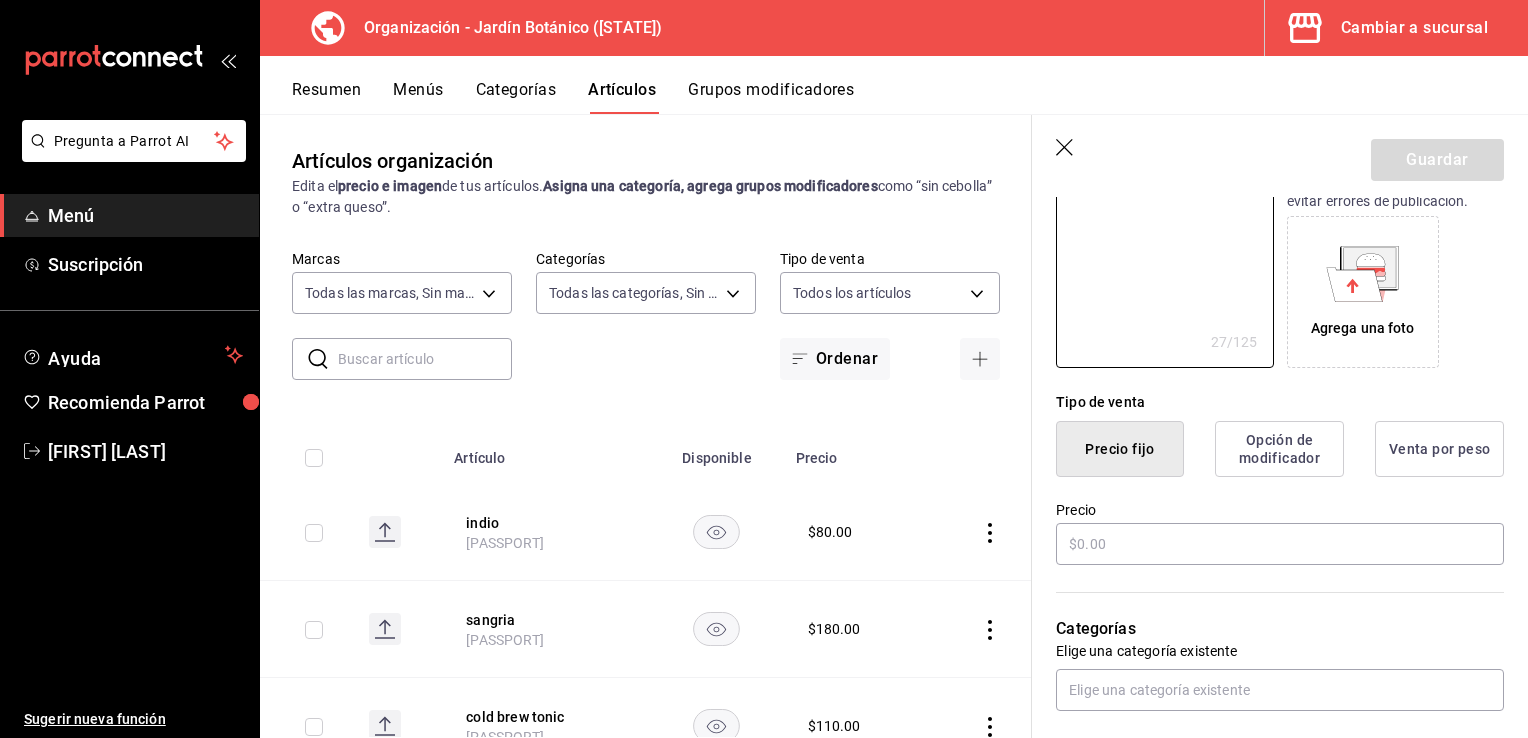 type on "cafe con leche deslactosada" 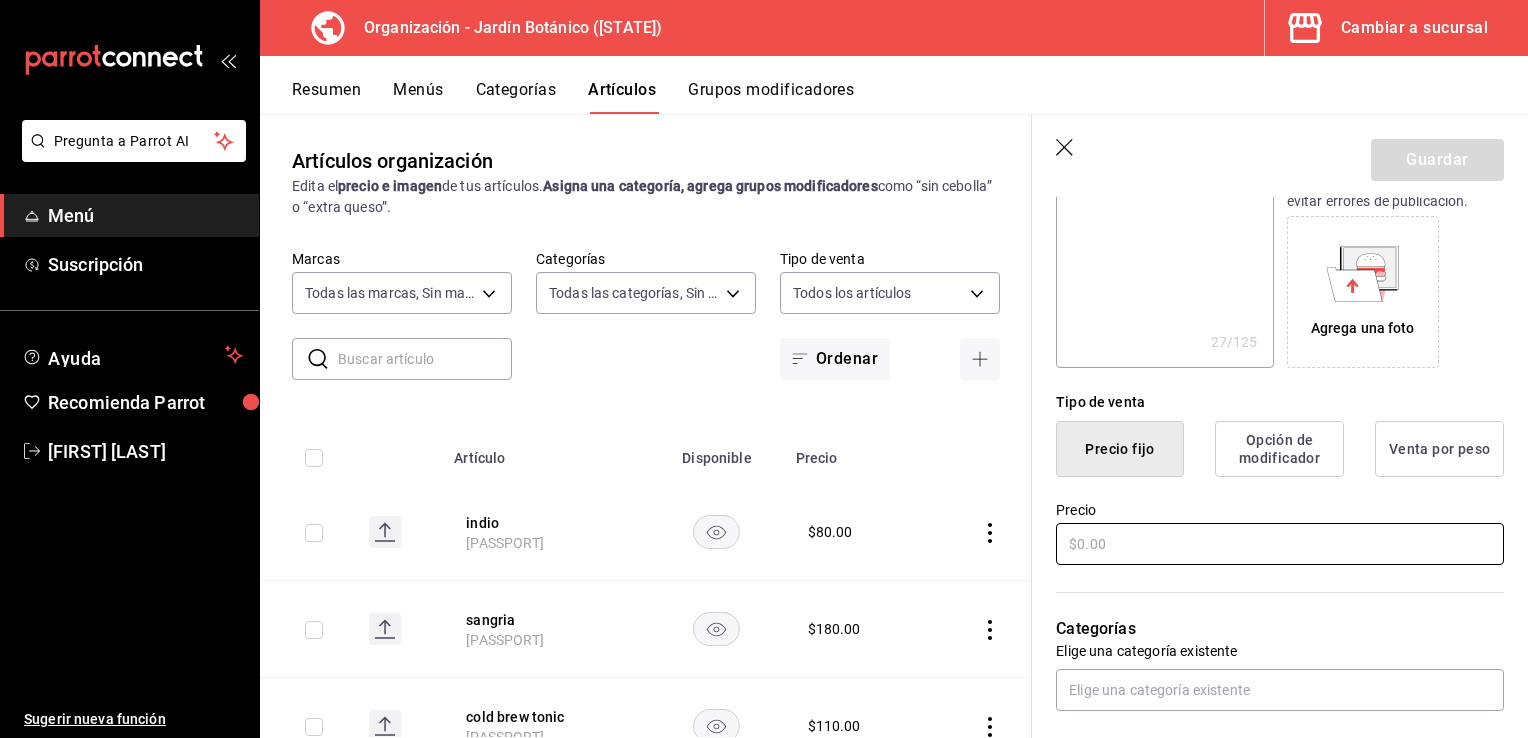 click at bounding box center [1280, 544] 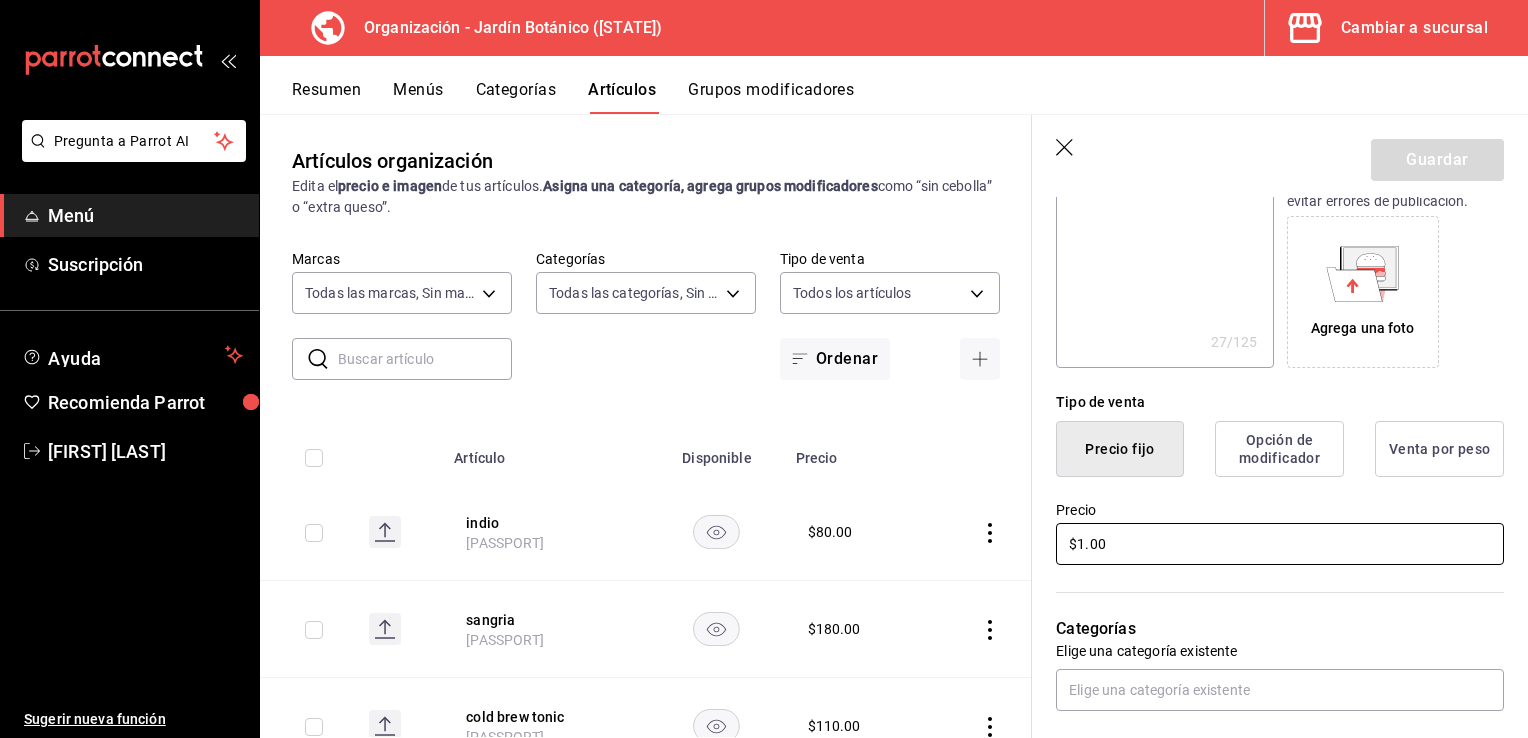 type on "x" 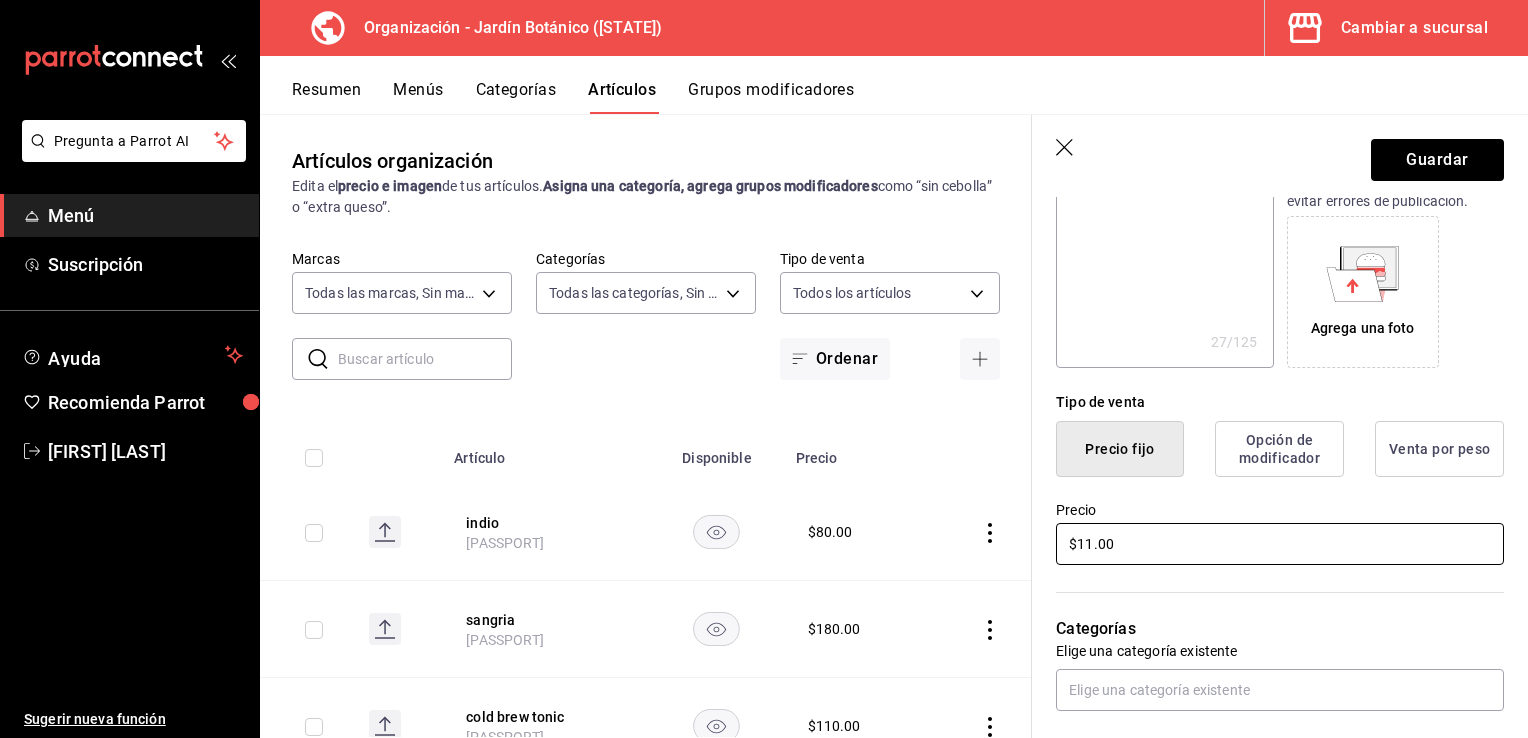 type on "x" 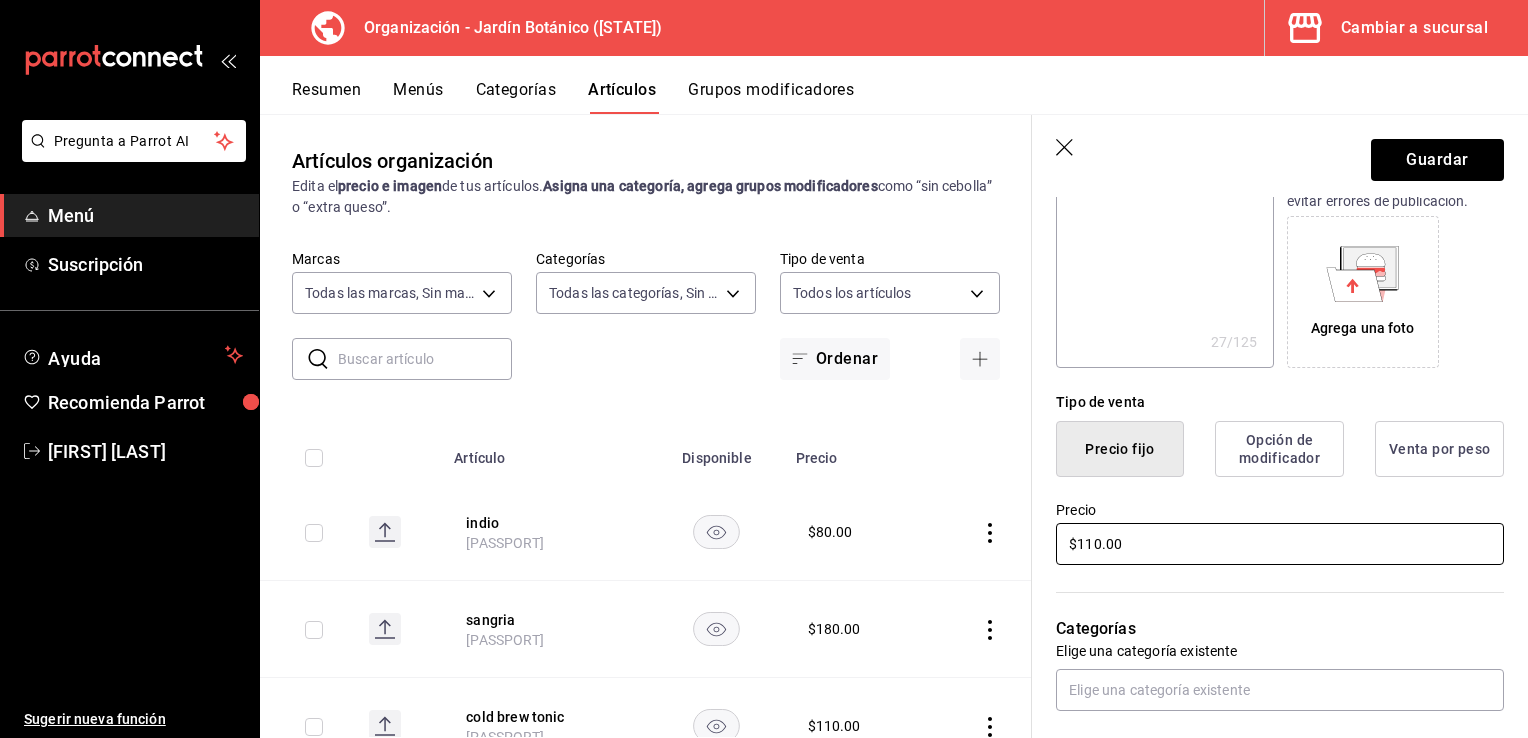 scroll, scrollTop: 200, scrollLeft: 0, axis: vertical 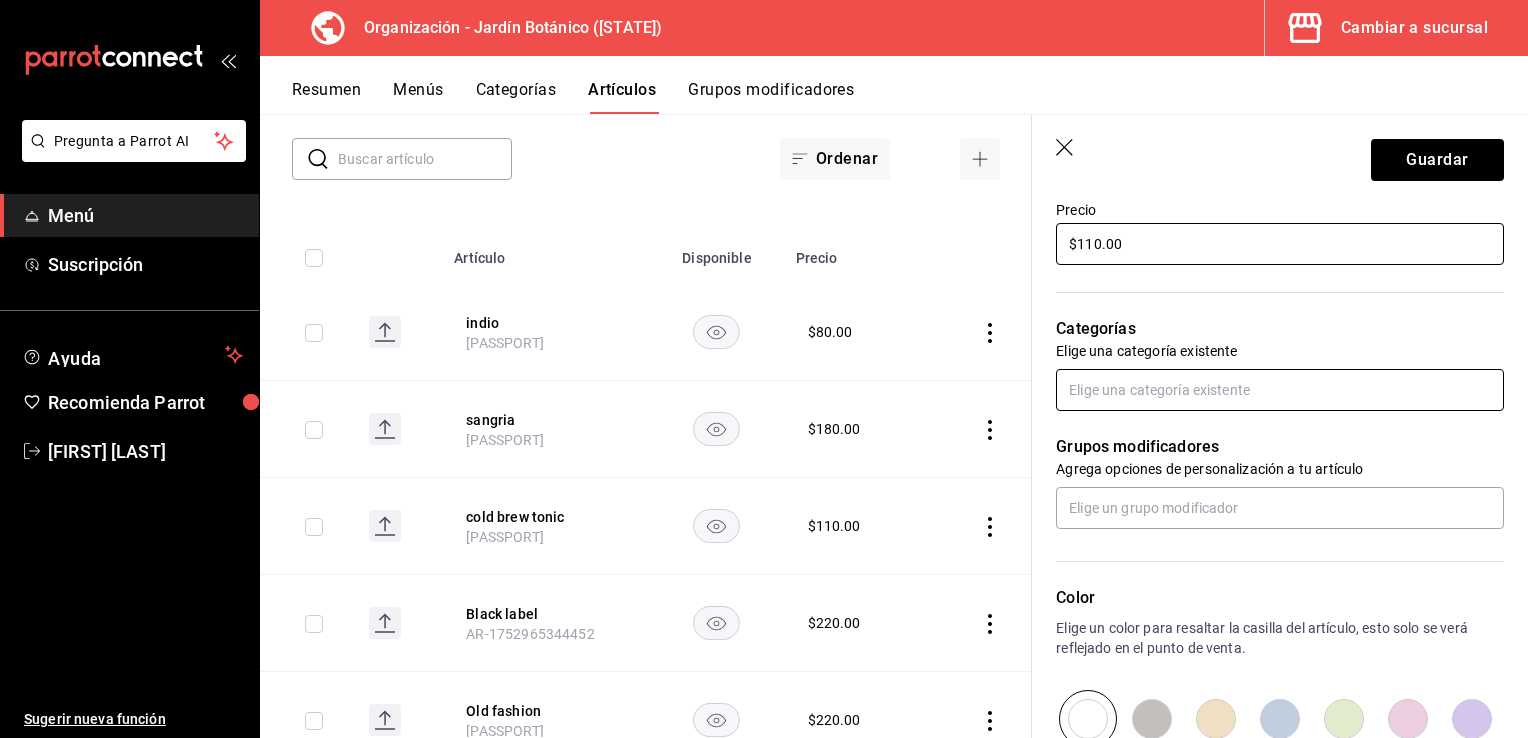 type on "$110.00" 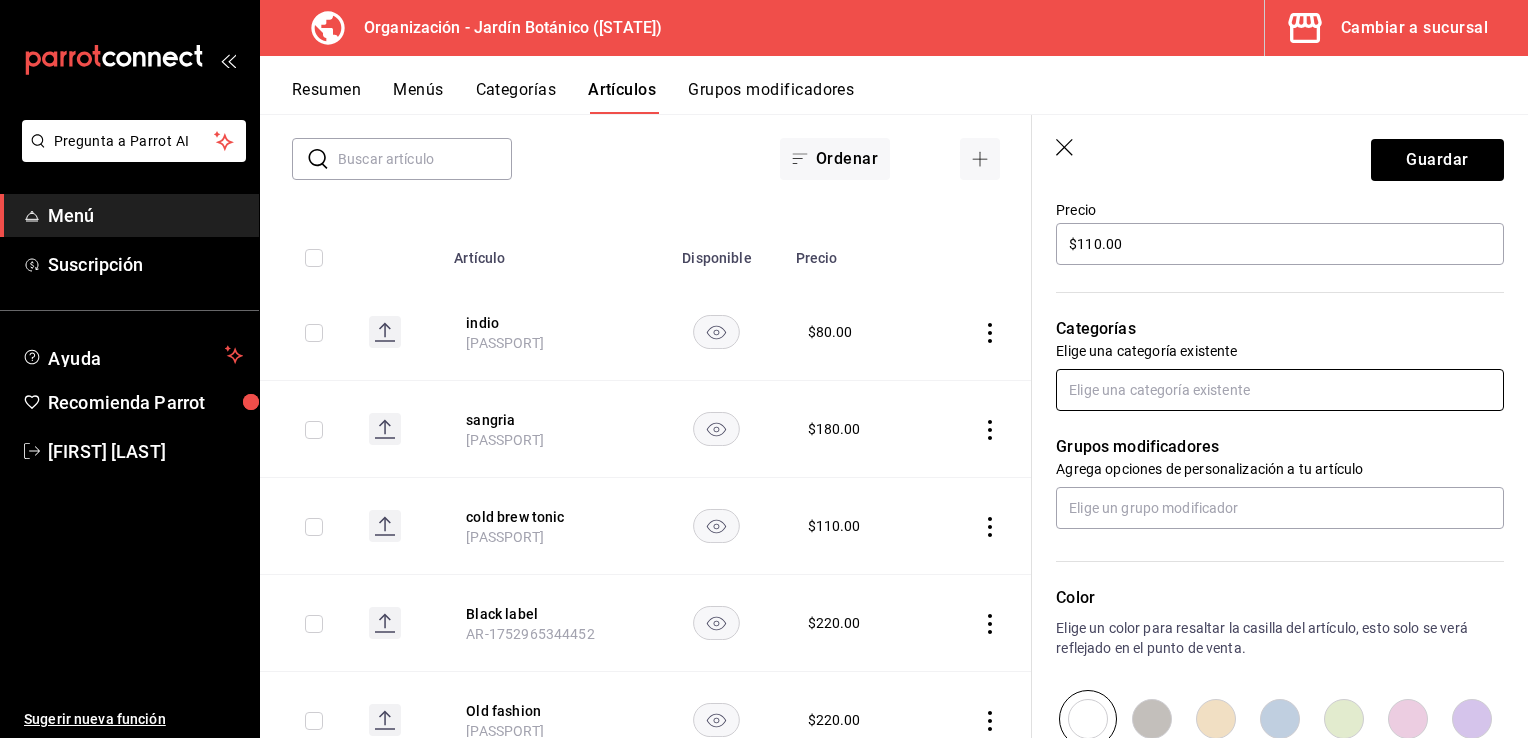 click on "Pregunta a Parrot AI Menú   Suscripción   Ayuda Recomienda Parrot   [FIRST] [LAST]   Sugerir nueva función   Organización - Jardín Botánico ([STATE]) Cambiar a sucursal Resumen Menús Categorías Artículos Grupos modificadores Artículos organización Edita el  precio e imagen  de tus artículos.  Asigna una categoría, agrega grupos modificadores  como “sin cebolla” o “extra queso”. ​ ​ Marcas Todas las marcas, Sin marca 6d1b2986-5c25-4092-89b6-089a59526a2d Categorías Todas las categorías, Sin categoría Tipo de venta Todos los artículos ALL Ordenar Artículo Disponible Precio indio AR-1754169841649 $ 80.00 sangria AR-1754163410133 $ 180.00 cold brew tonic AR-1754092346774 $ 110.00 Black label AR-1752965344452 $ 220.00 Old fashion AR-1752956154321 $ 220.00 whiskey sour AR-1752956084237 $ 220.00 Limonada AR-1752884627684 $ 60.00 Papas fritas AR-1752521801432 $ 220.00 ostiones especial AR-1752459879951 $ 525.00 Pan AR-1752459278249 $ 50.00 descorche vino AR-1752459132385 $ 200.00 Duraznos $" at bounding box center [764, 369] 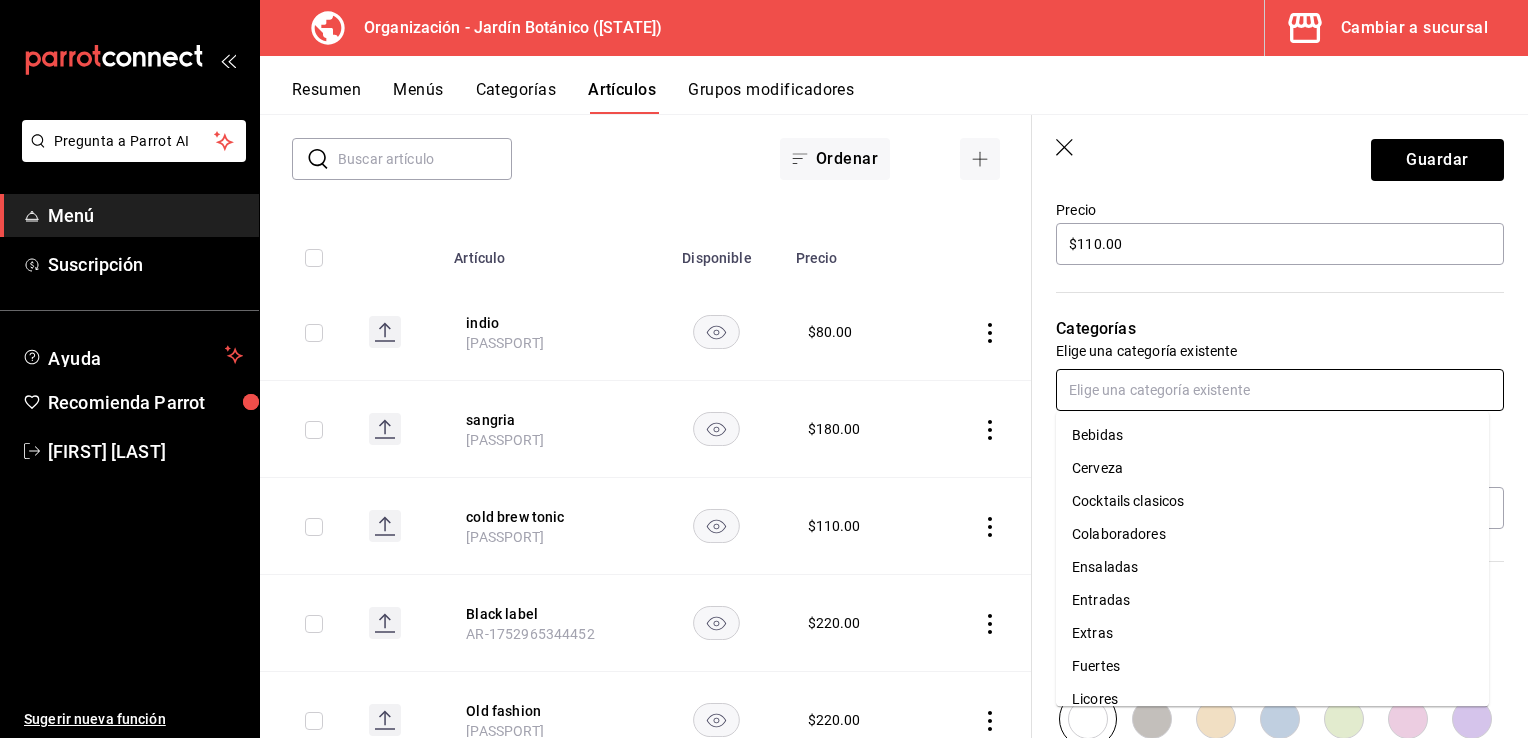 click on "Bebidas" at bounding box center [1272, 435] 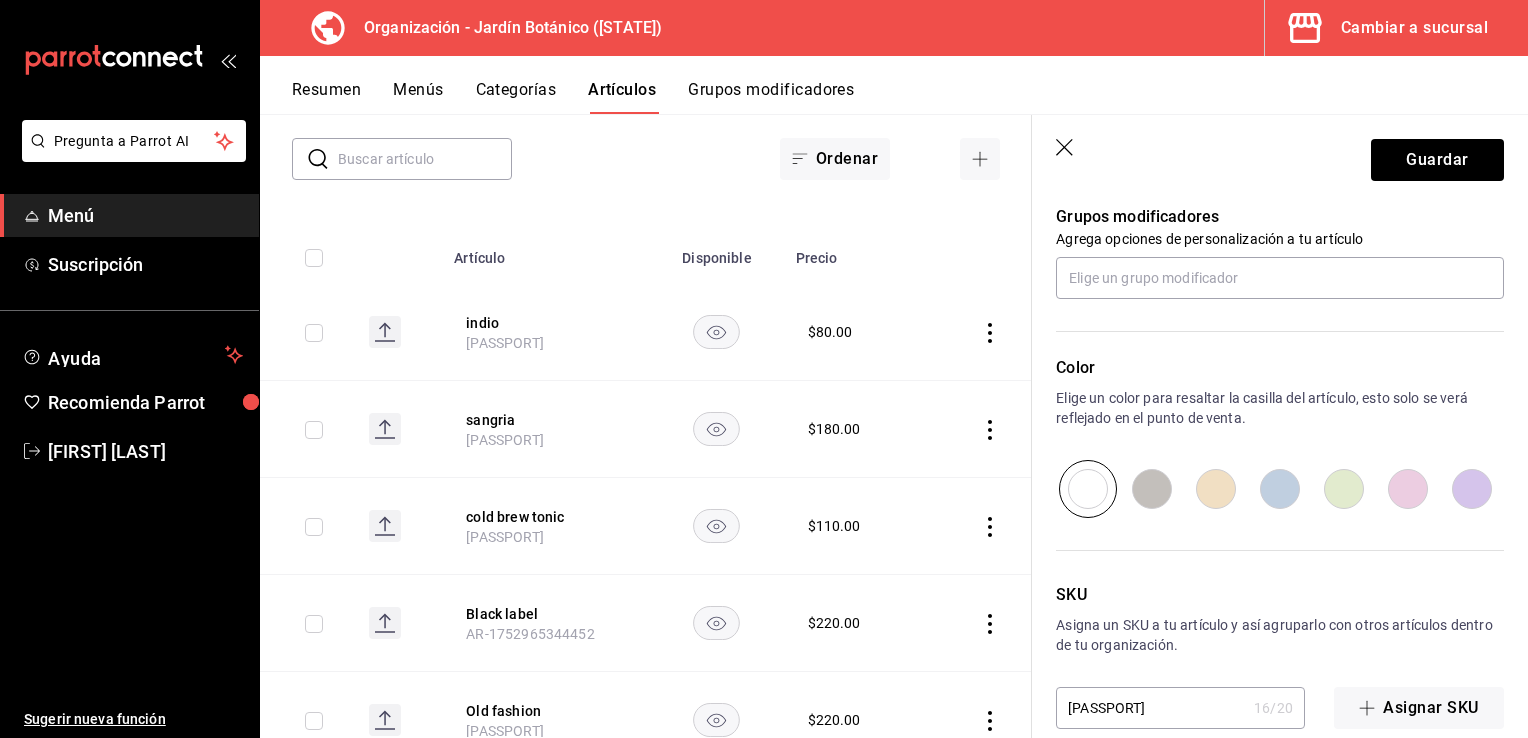 scroll, scrollTop: 925, scrollLeft: 0, axis: vertical 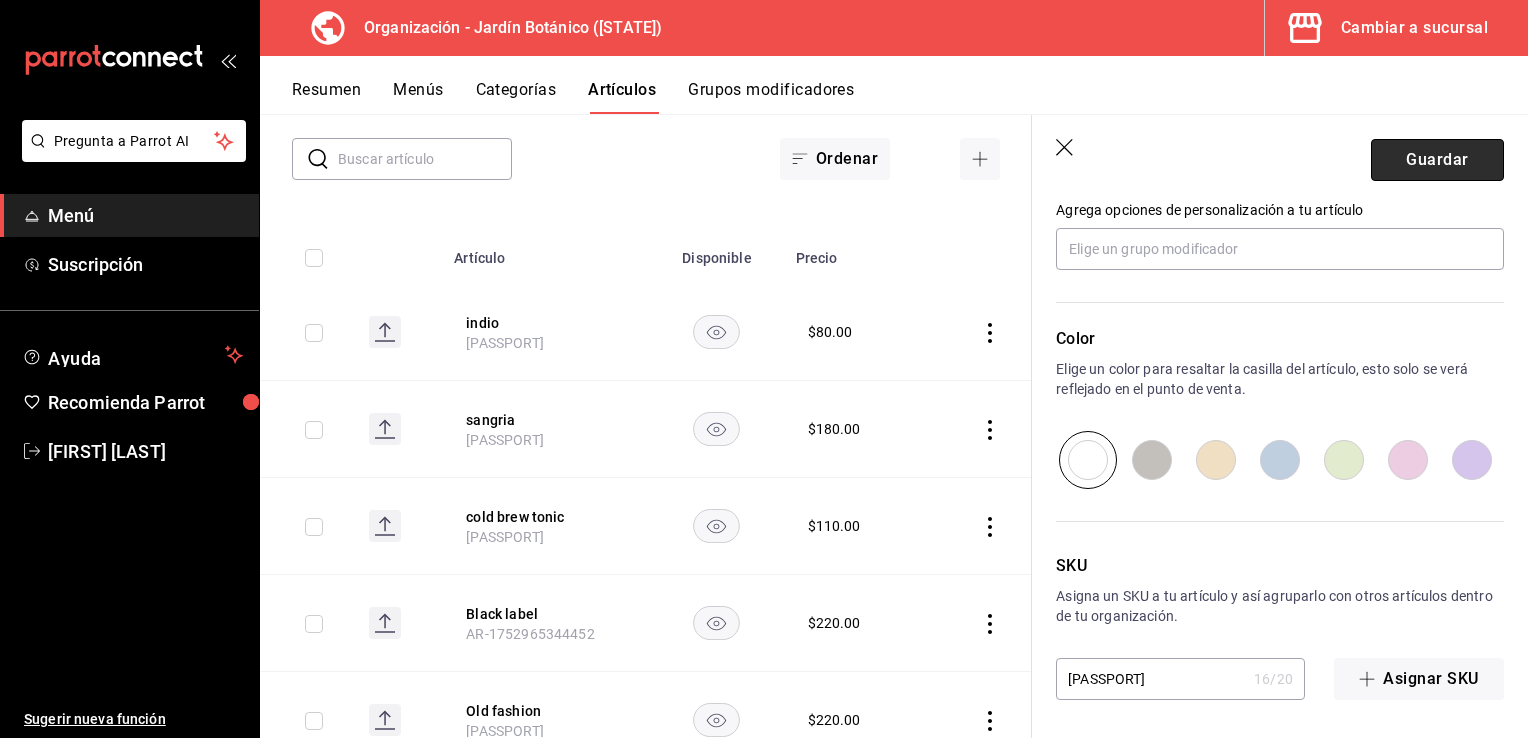 click on "Guardar" at bounding box center (1437, 160) 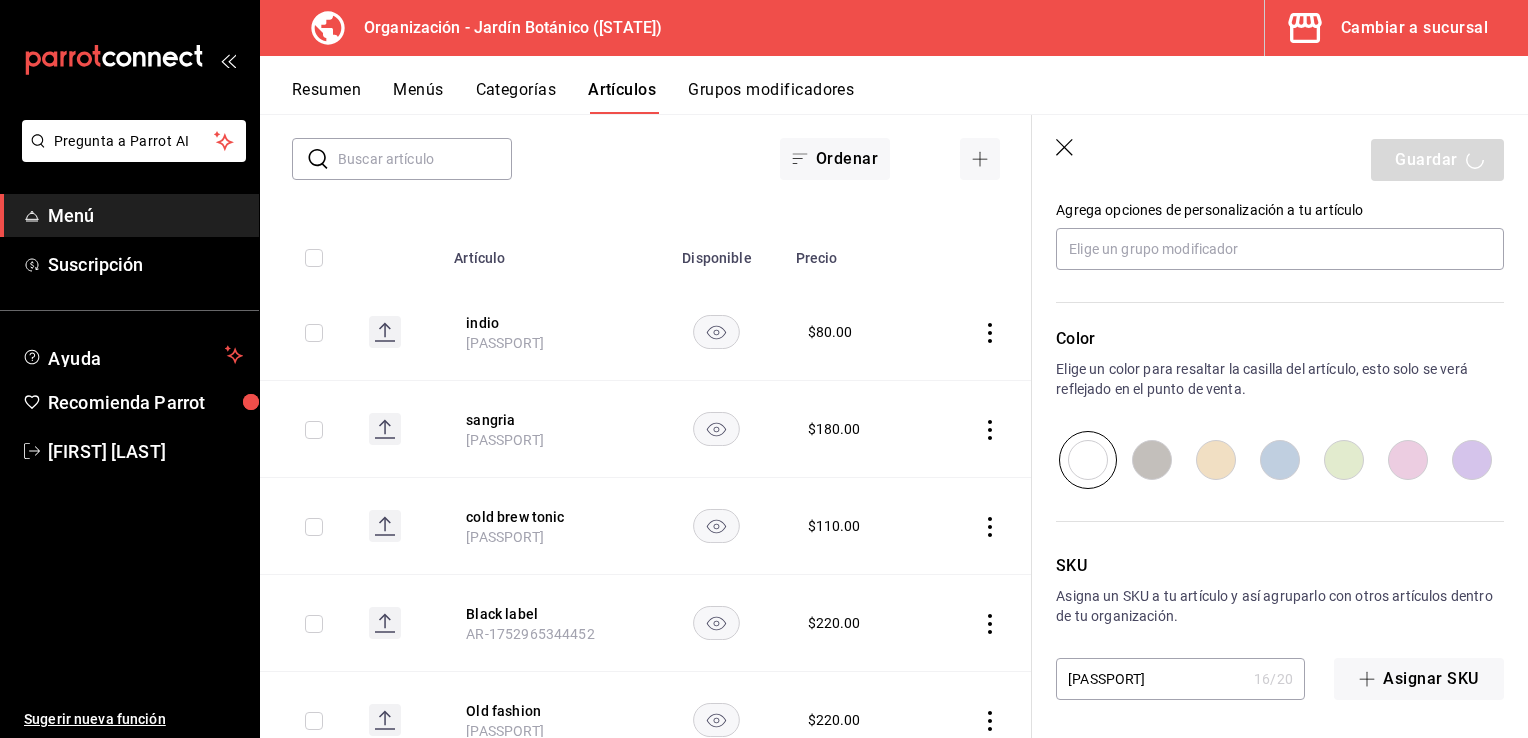 type on "x" 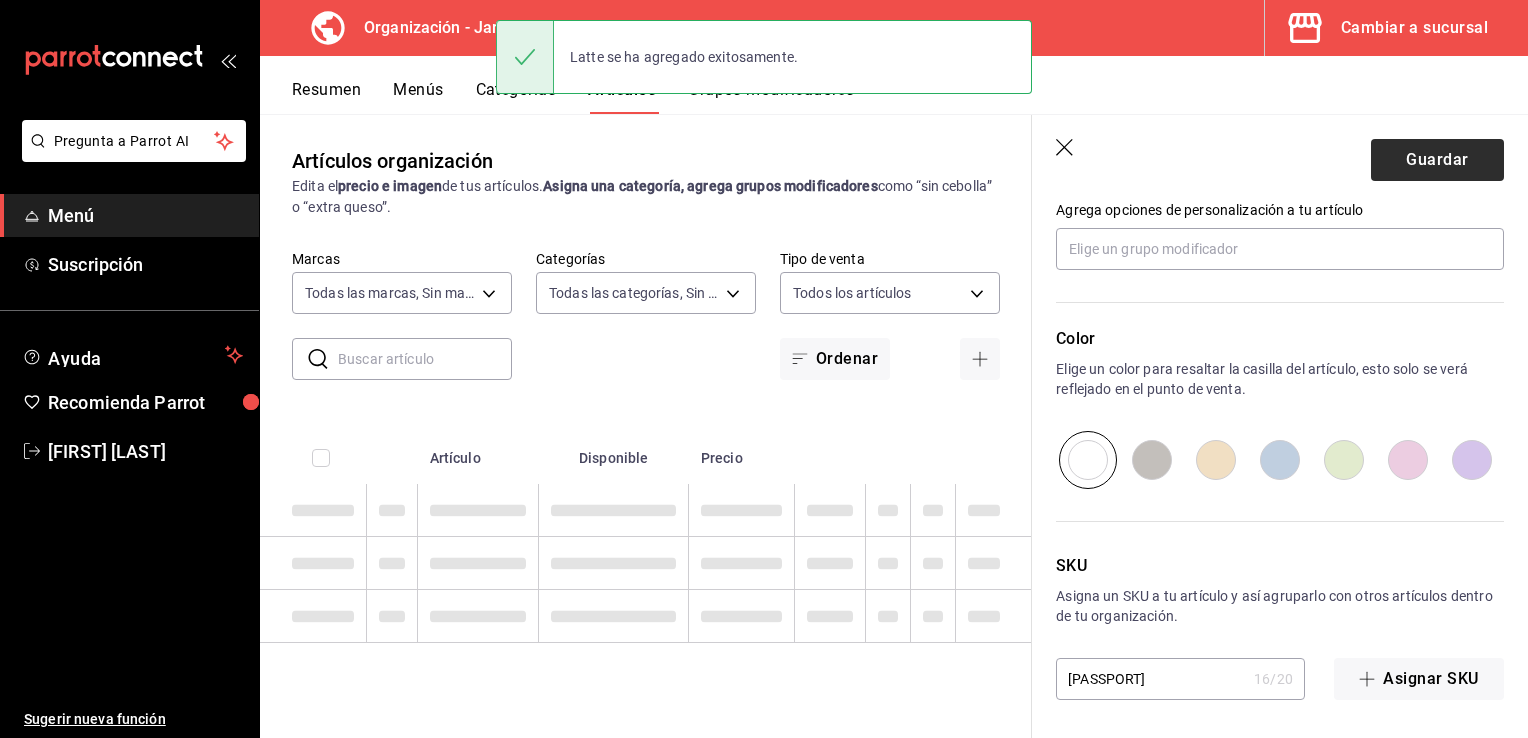 scroll, scrollTop: 0, scrollLeft: 0, axis: both 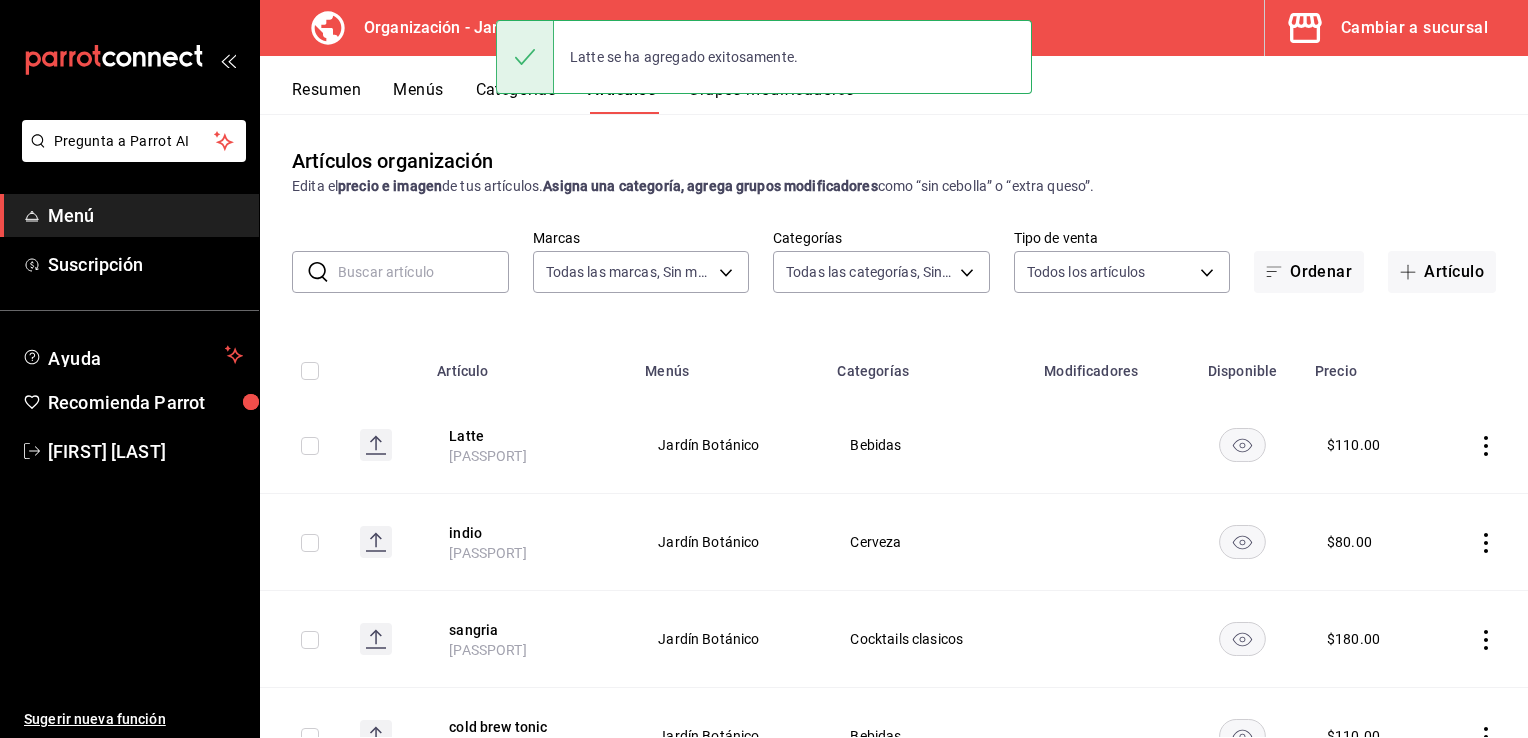 click on "Menús" at bounding box center (418, 97) 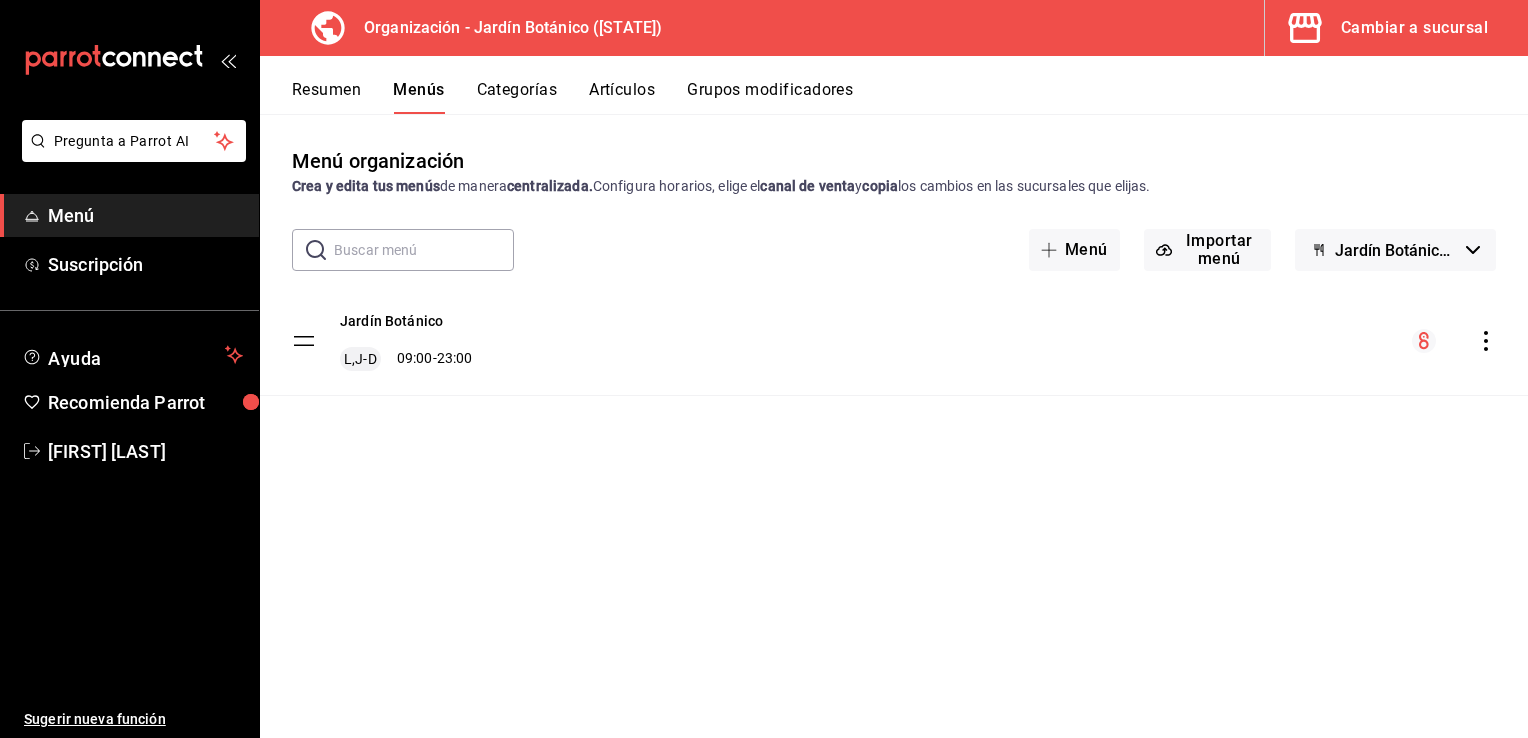 click 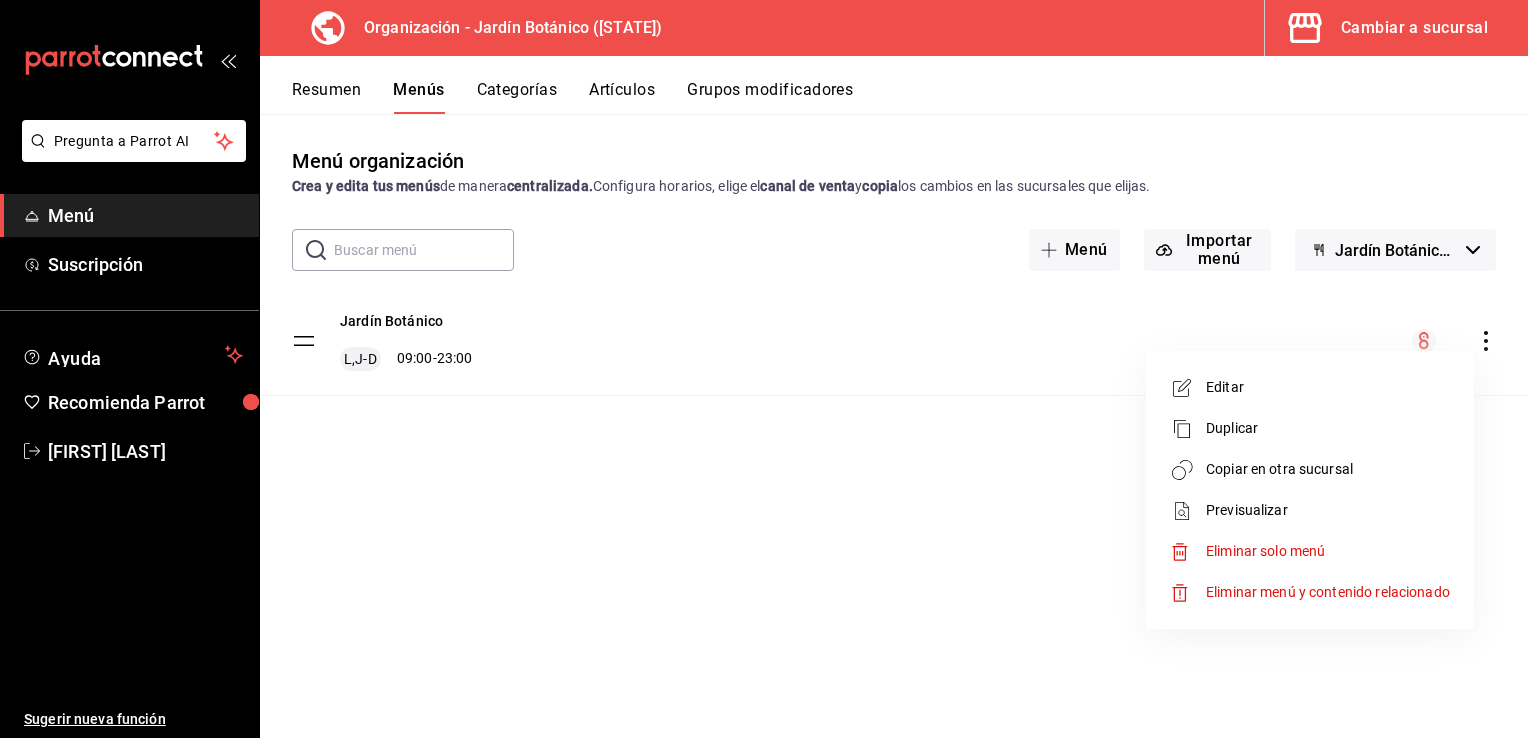 click on "Copiar en otra sucursal" at bounding box center [1328, 469] 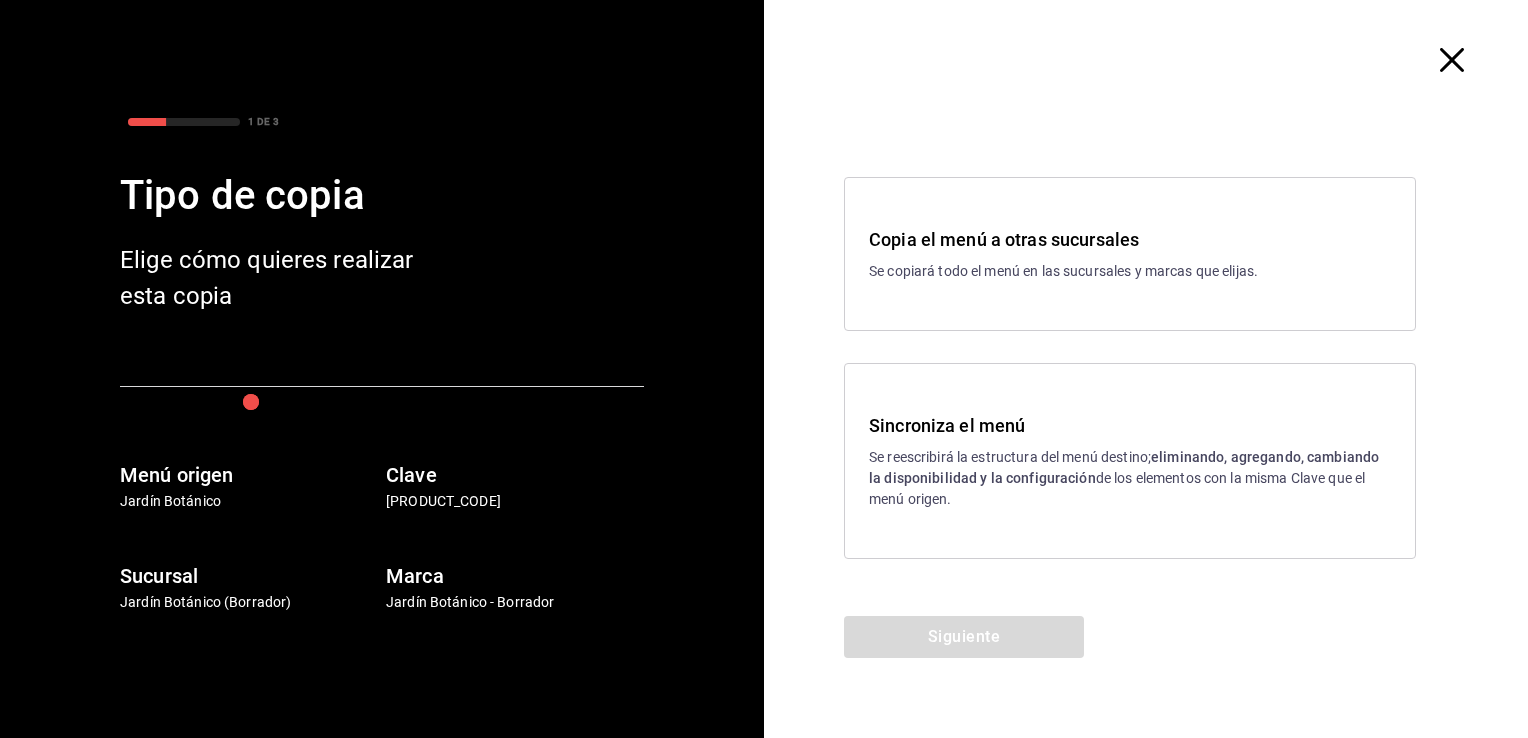 click on "Sincroniza el menú" at bounding box center (1130, 425) 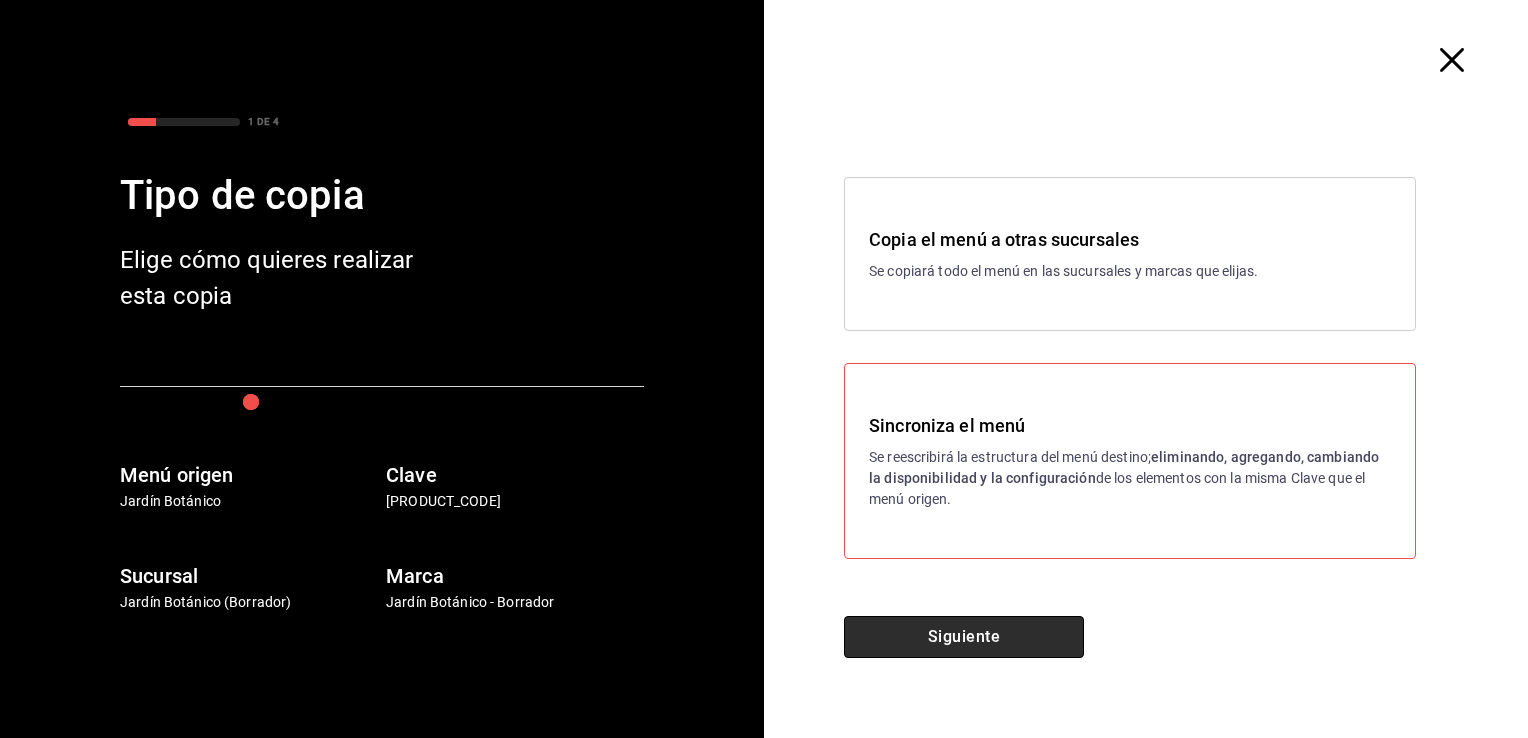 click on "Siguiente" at bounding box center [964, 637] 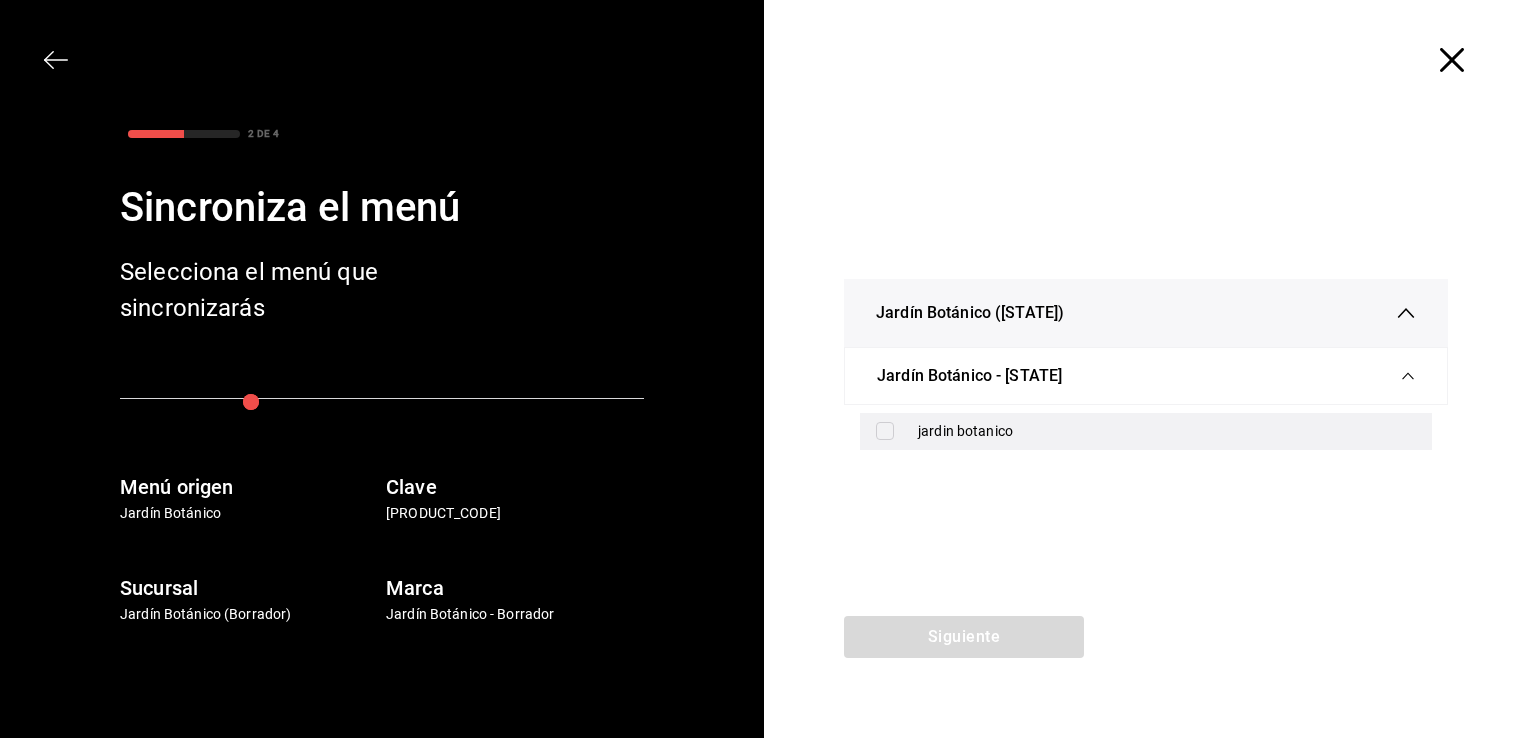 click at bounding box center (889, 431) 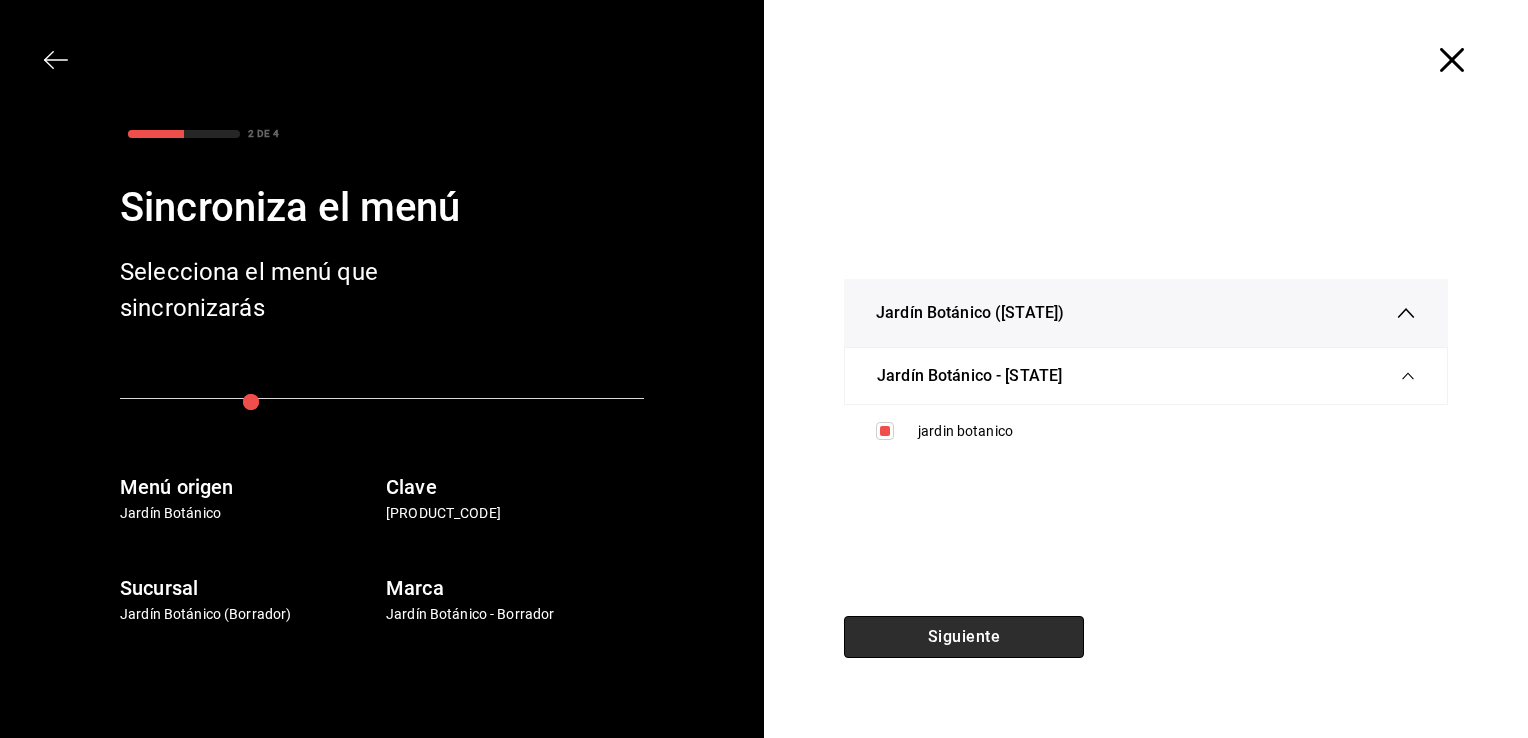 click on "Siguiente" at bounding box center [964, 637] 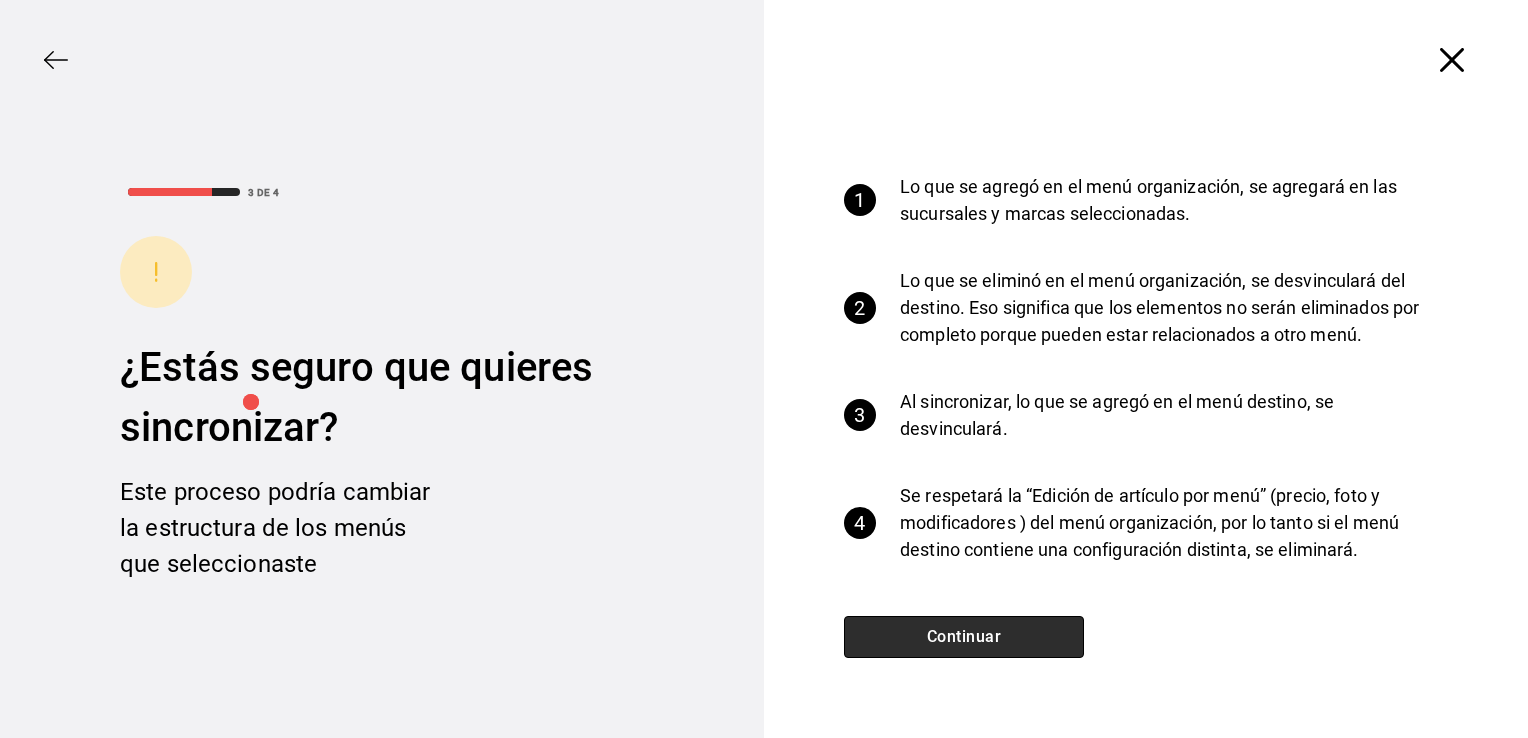 click on "Continuar" at bounding box center (964, 637) 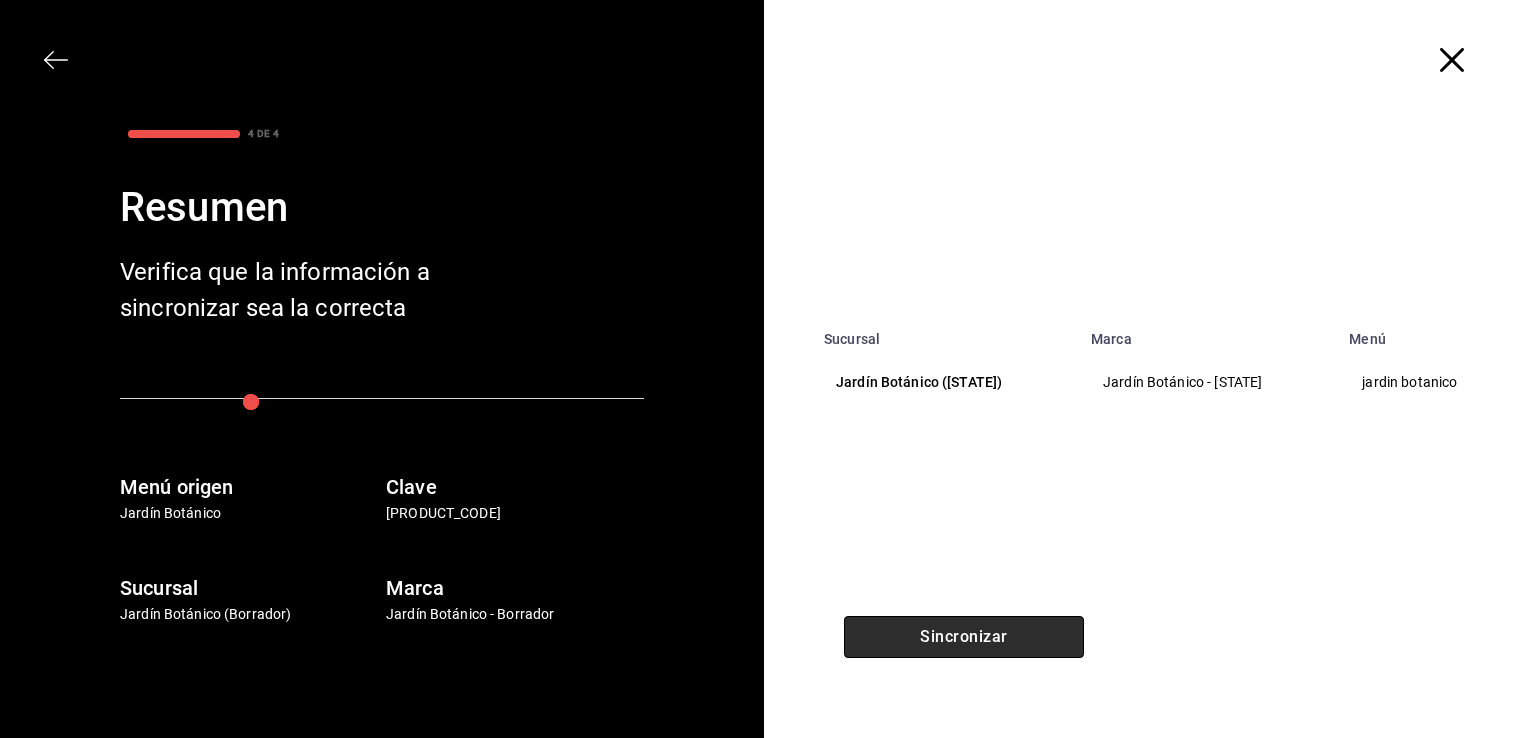 click on "Sincronizar" at bounding box center (964, 637) 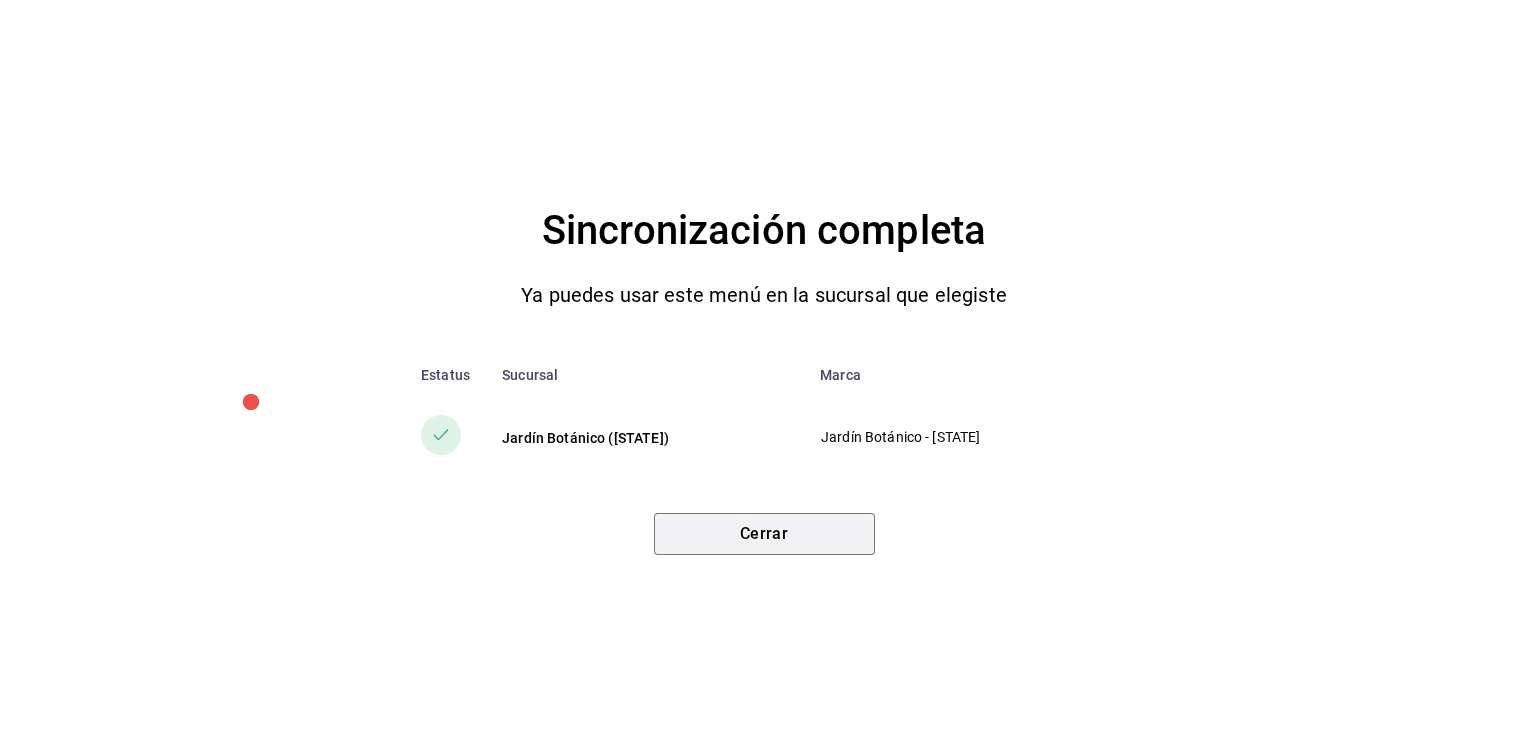 click on "Cerrar" at bounding box center (764, 534) 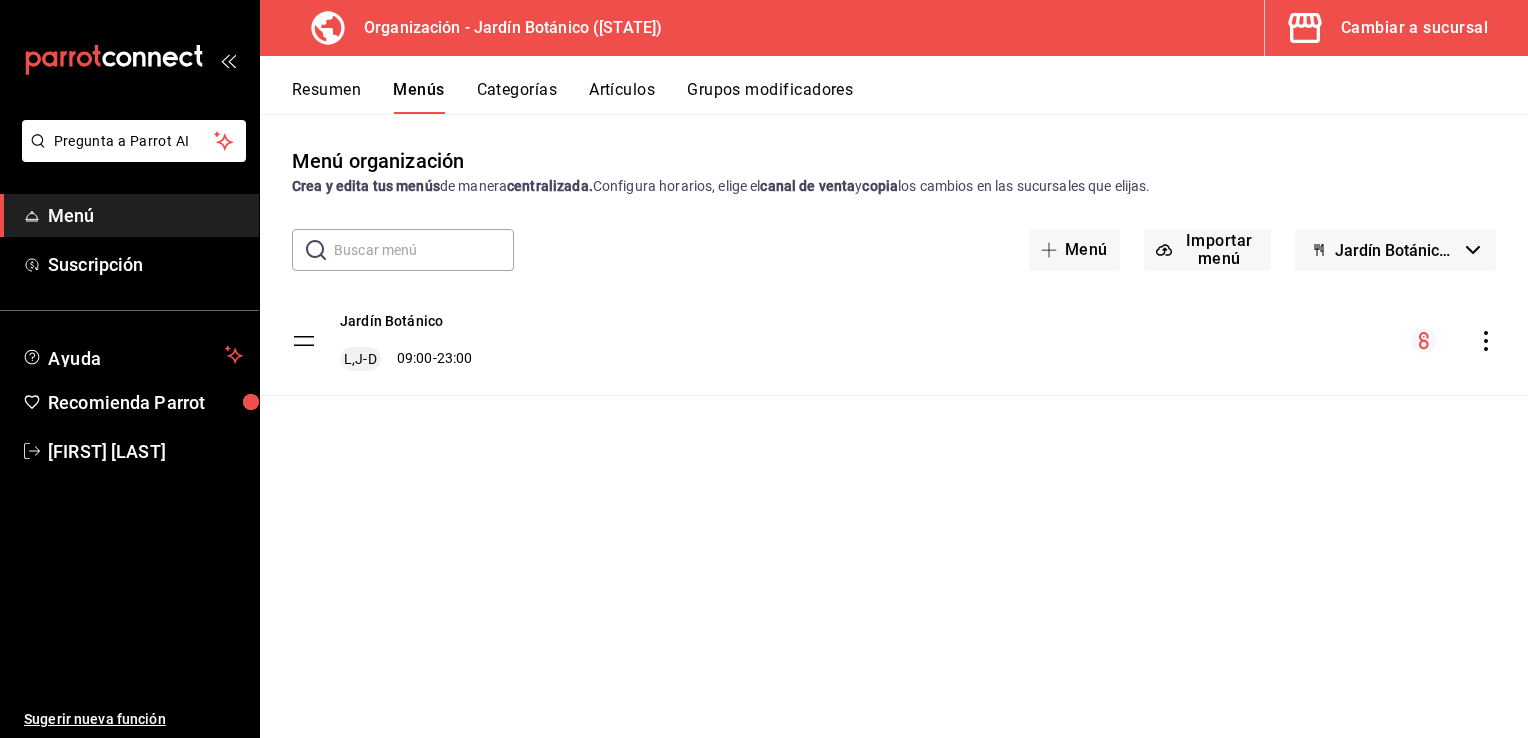 click on "Resumen" at bounding box center [326, 97] 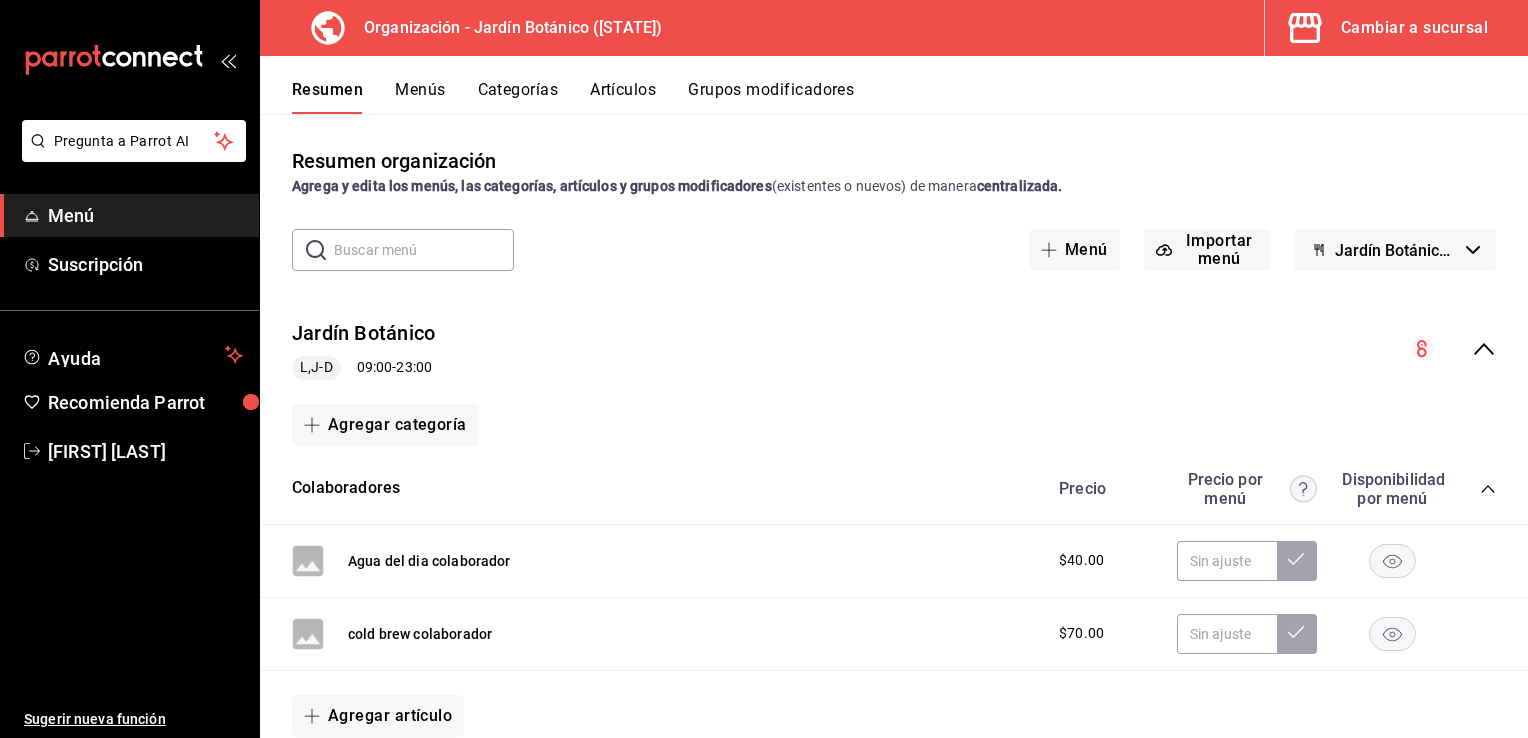 click on "Cambiar a sucursal" at bounding box center (1414, 28) 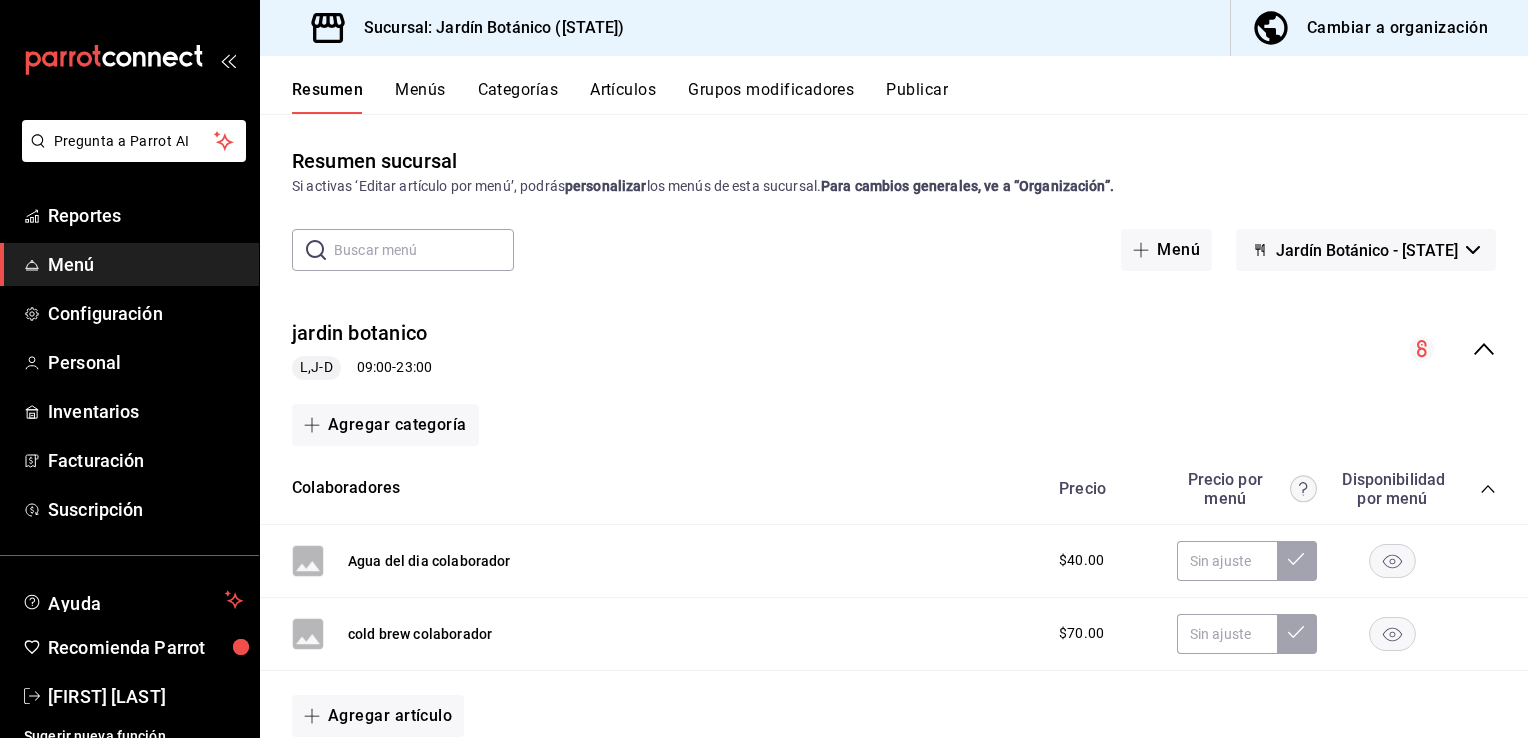 click on "Cambiar a organización" at bounding box center [1397, 28] 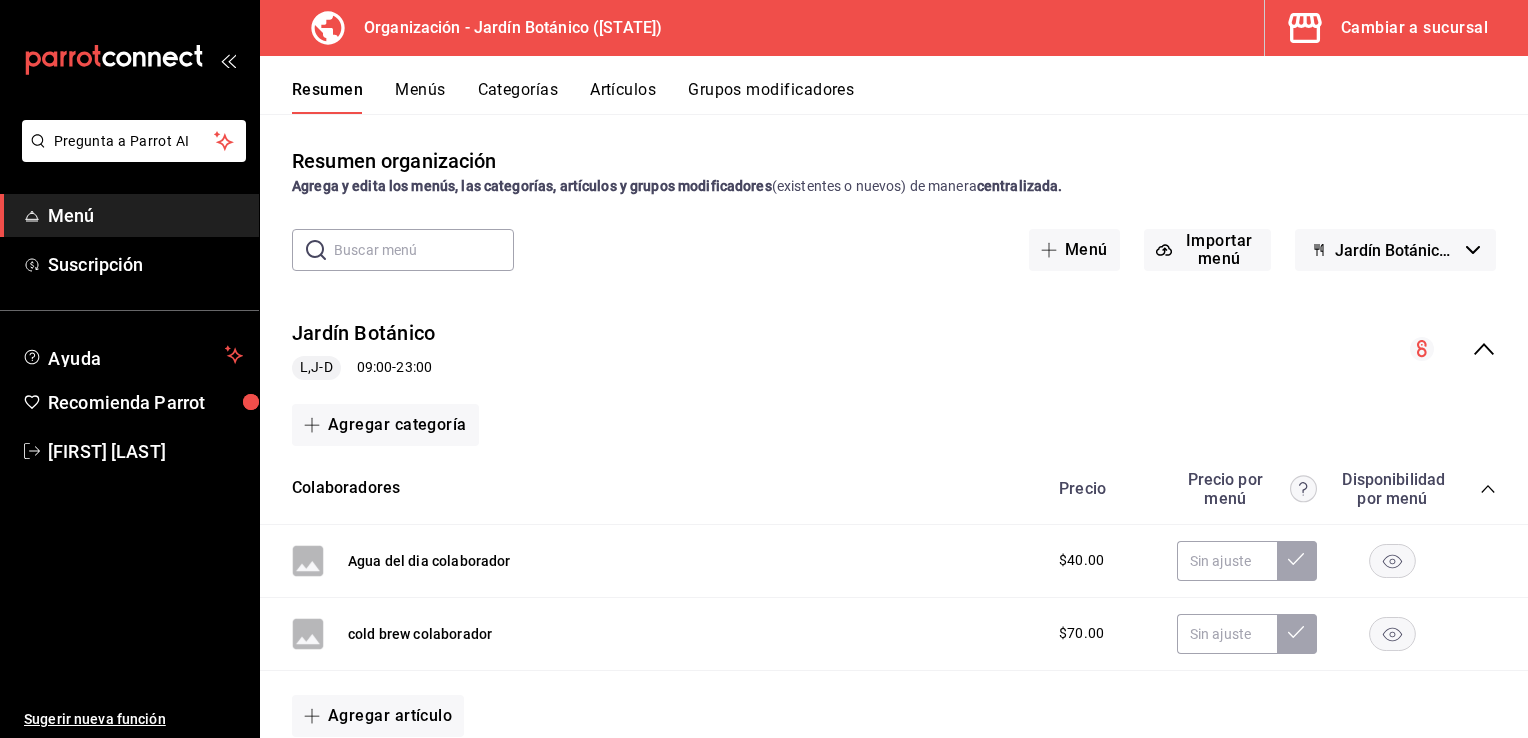 click on "Cambiar a sucursal" at bounding box center [1414, 28] 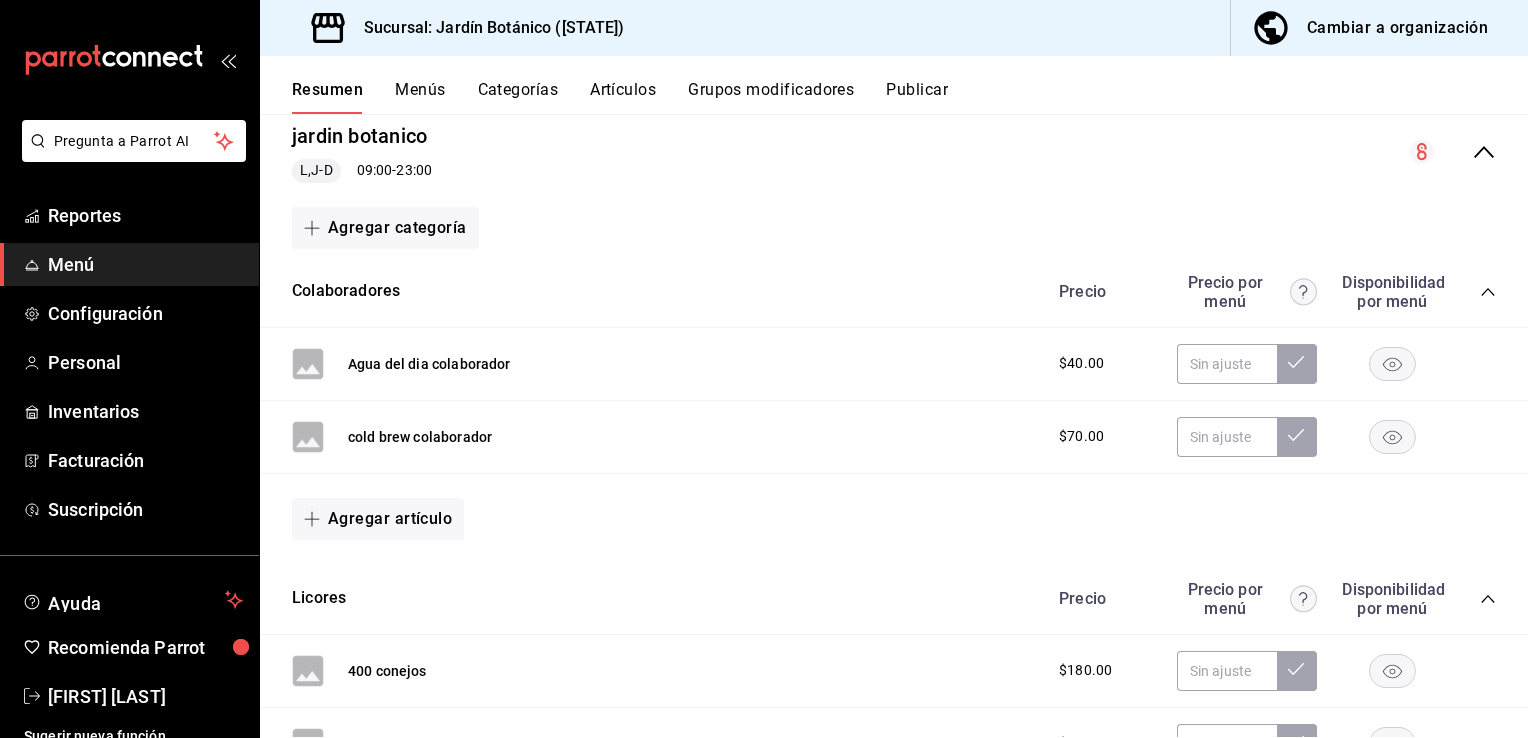 scroll, scrollTop: 200, scrollLeft: 0, axis: vertical 